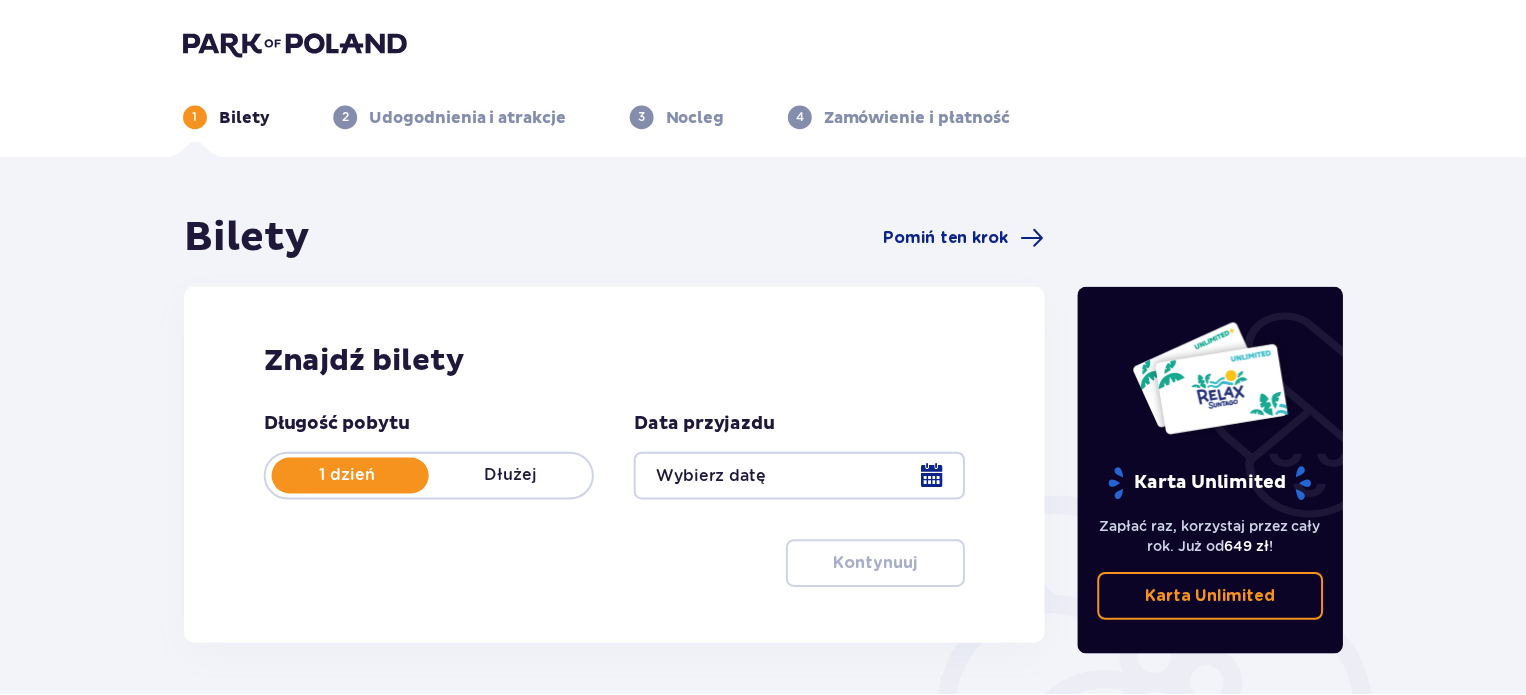 scroll, scrollTop: 0, scrollLeft: 0, axis: both 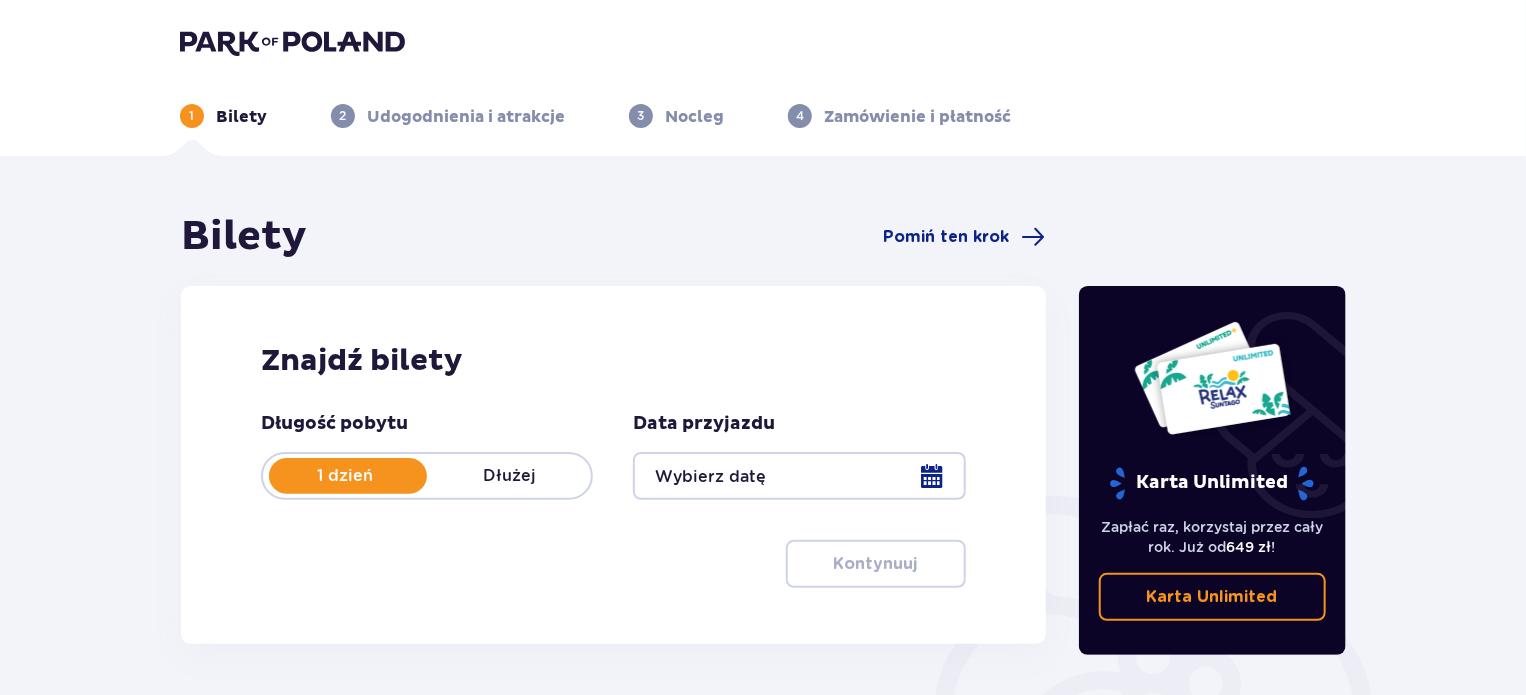 click at bounding box center (799, 476) 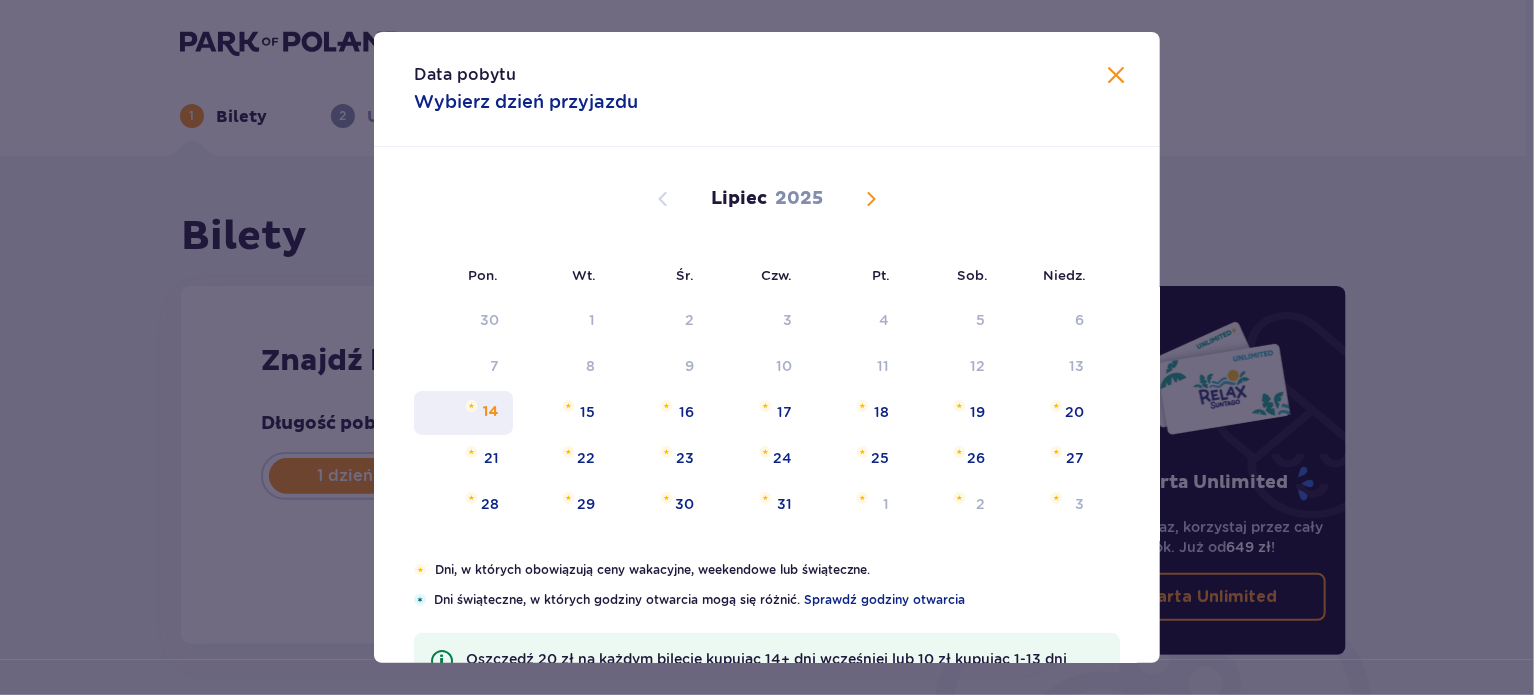 click on "14" at bounding box center [491, 412] 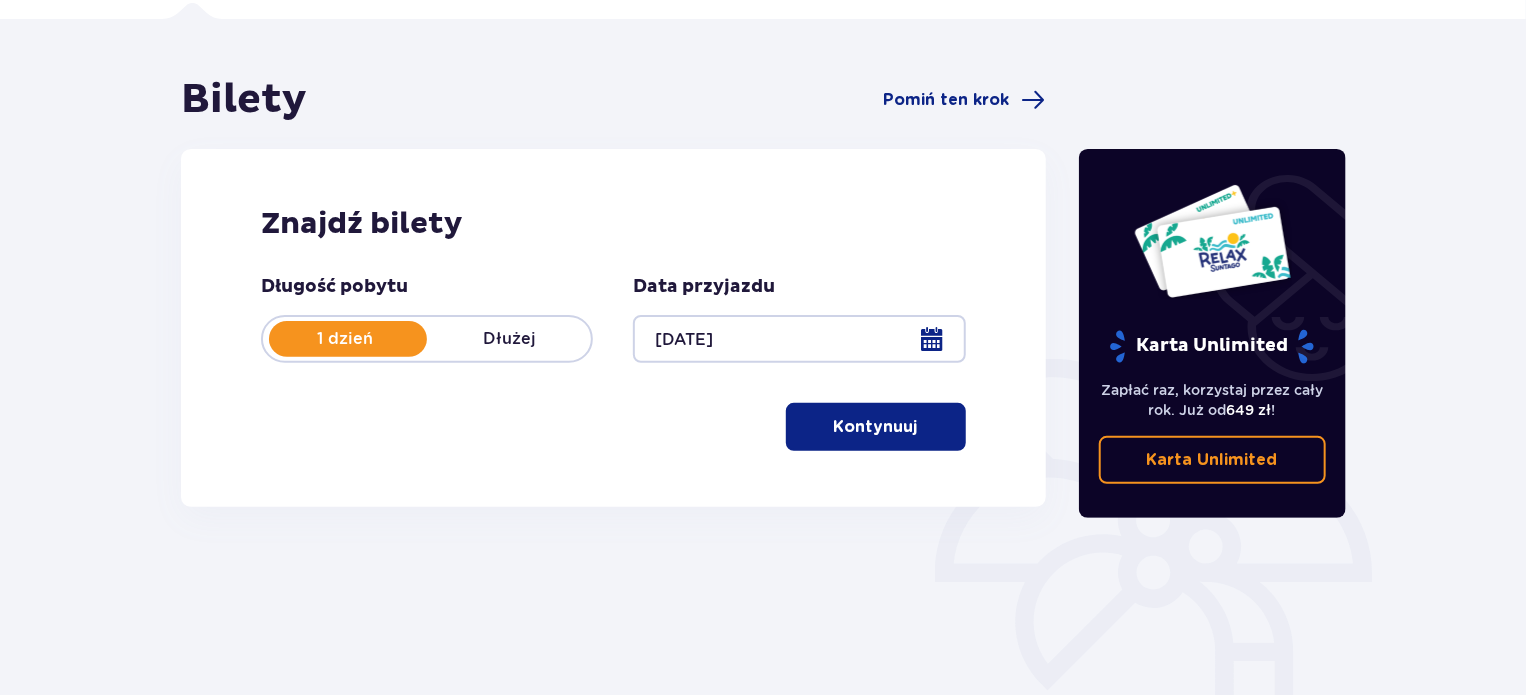 scroll, scrollTop: 143, scrollLeft: 0, axis: vertical 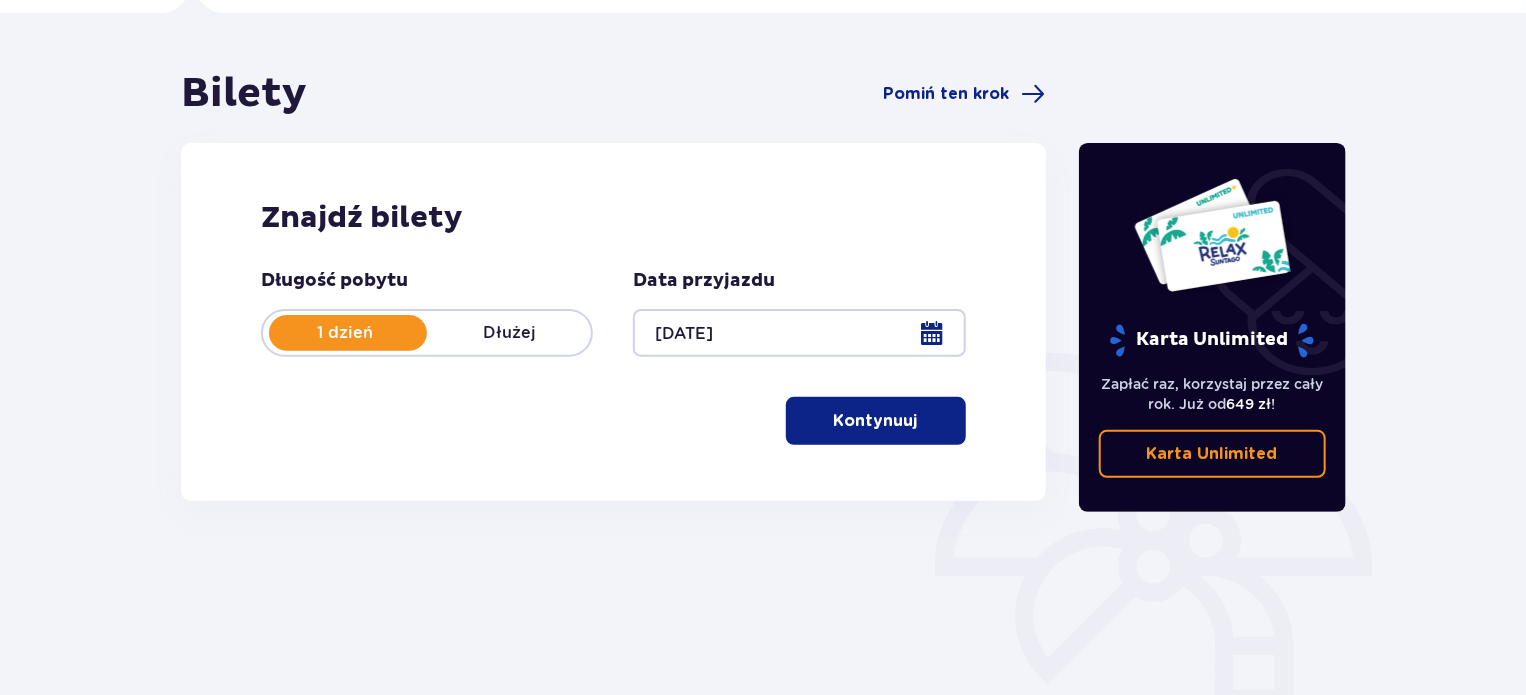 click on "Kontynuuj" at bounding box center [876, 421] 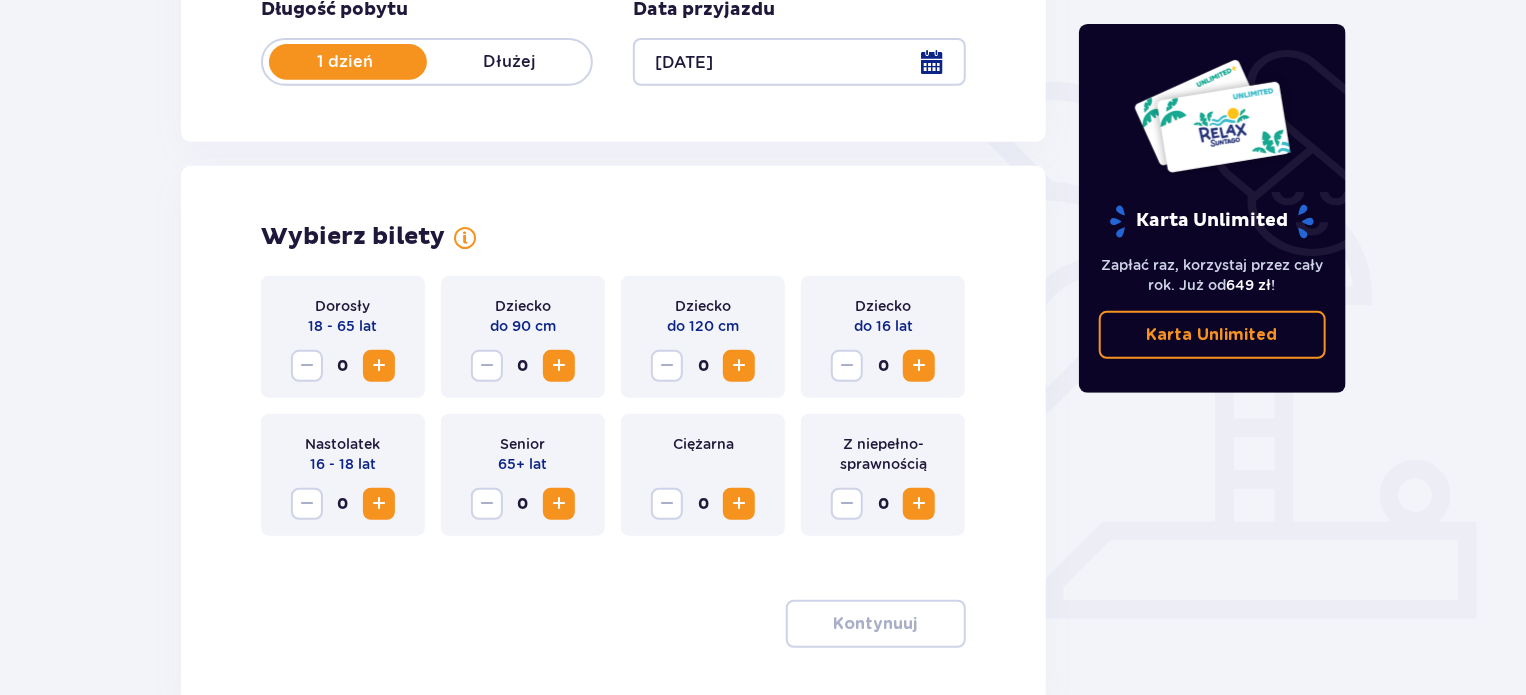 scroll, scrollTop: 543, scrollLeft: 0, axis: vertical 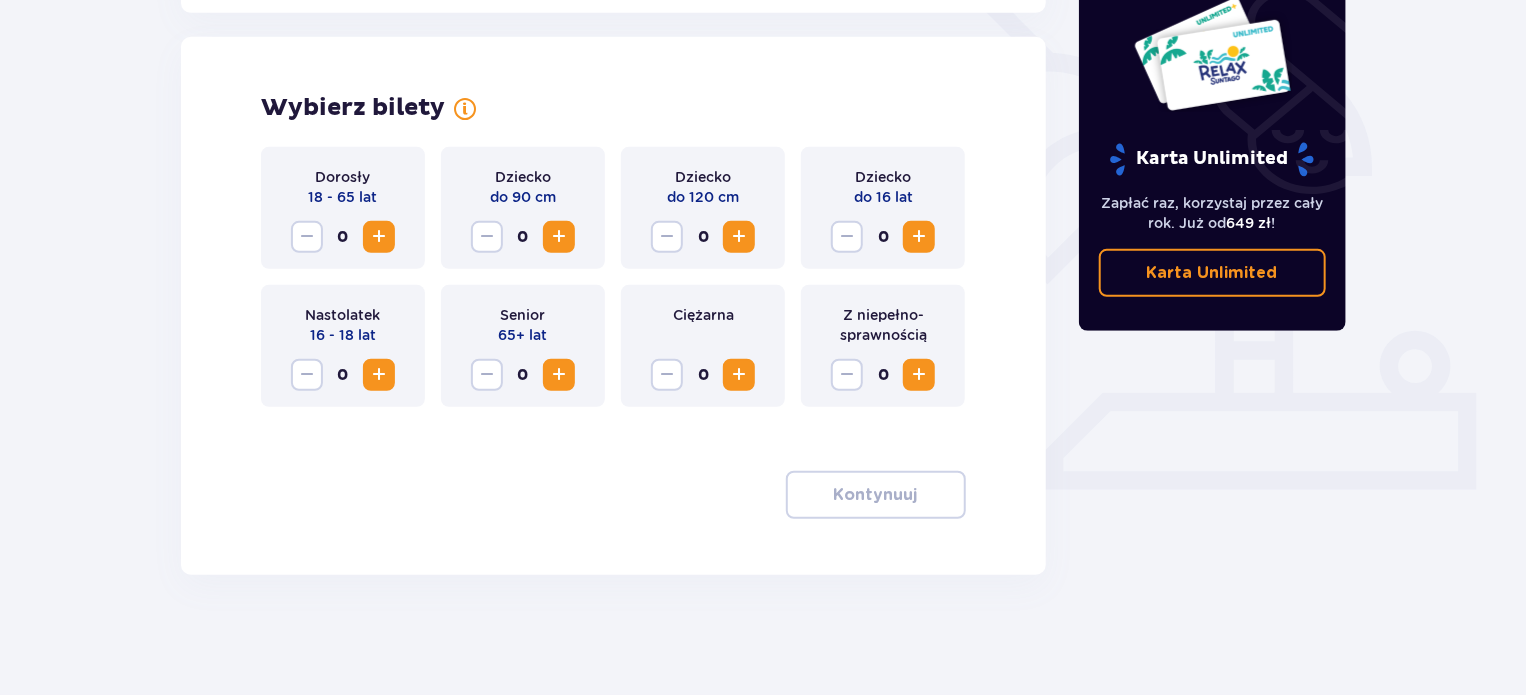 click at bounding box center [379, 237] 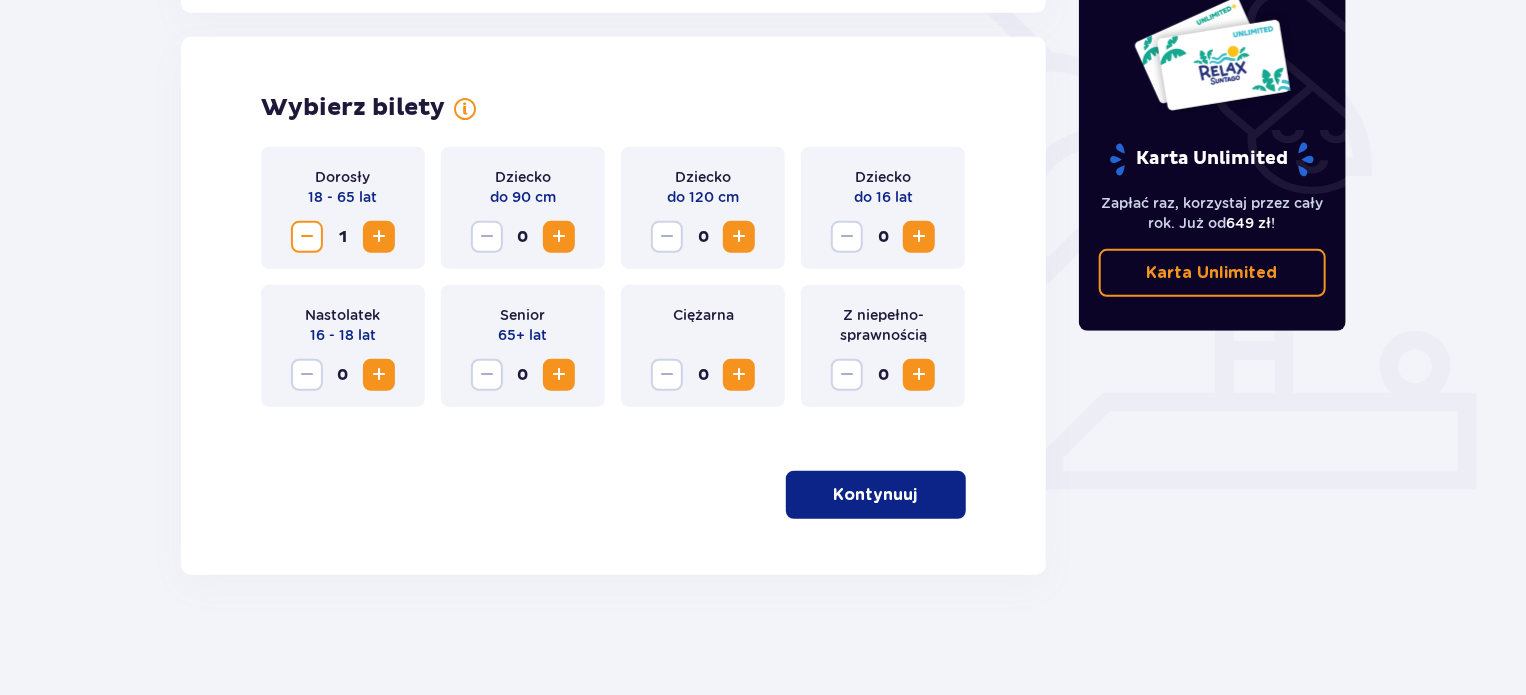 click at bounding box center [379, 237] 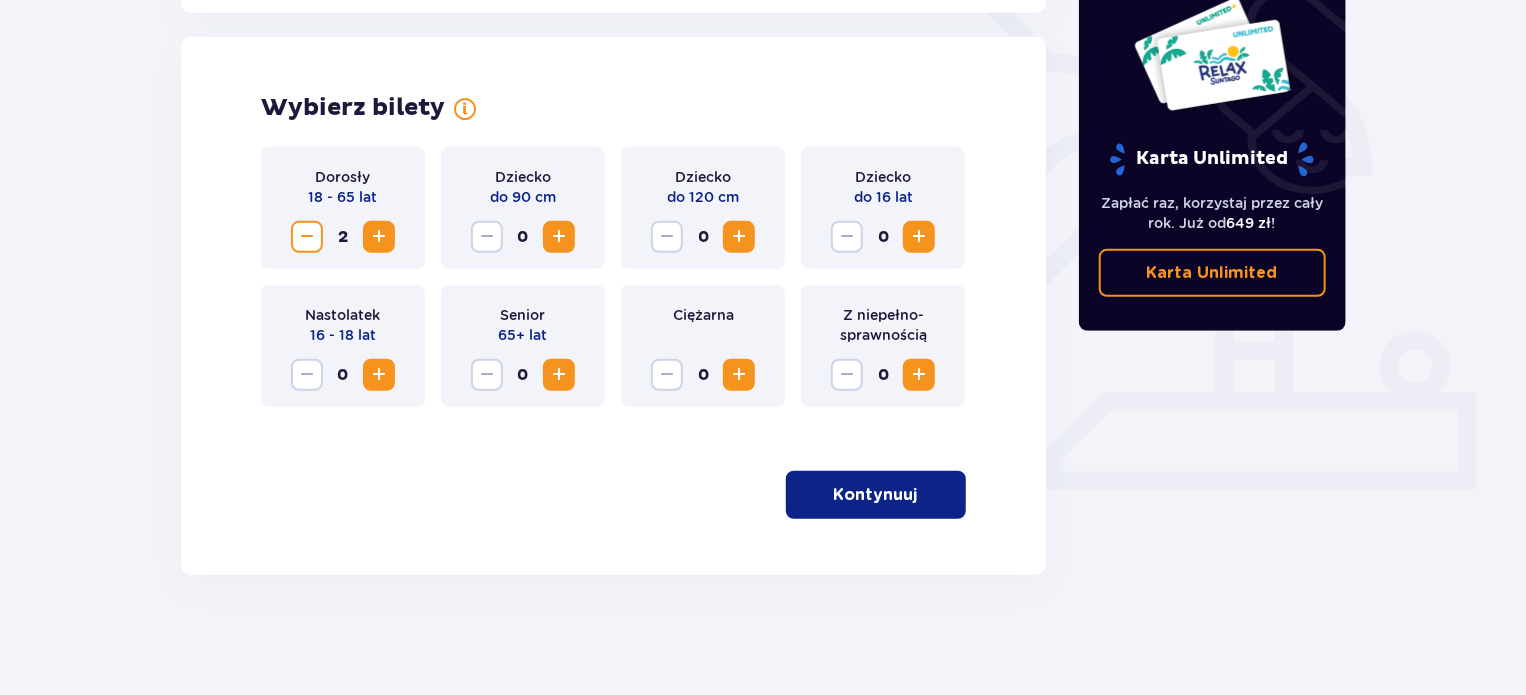 click at bounding box center [559, 237] 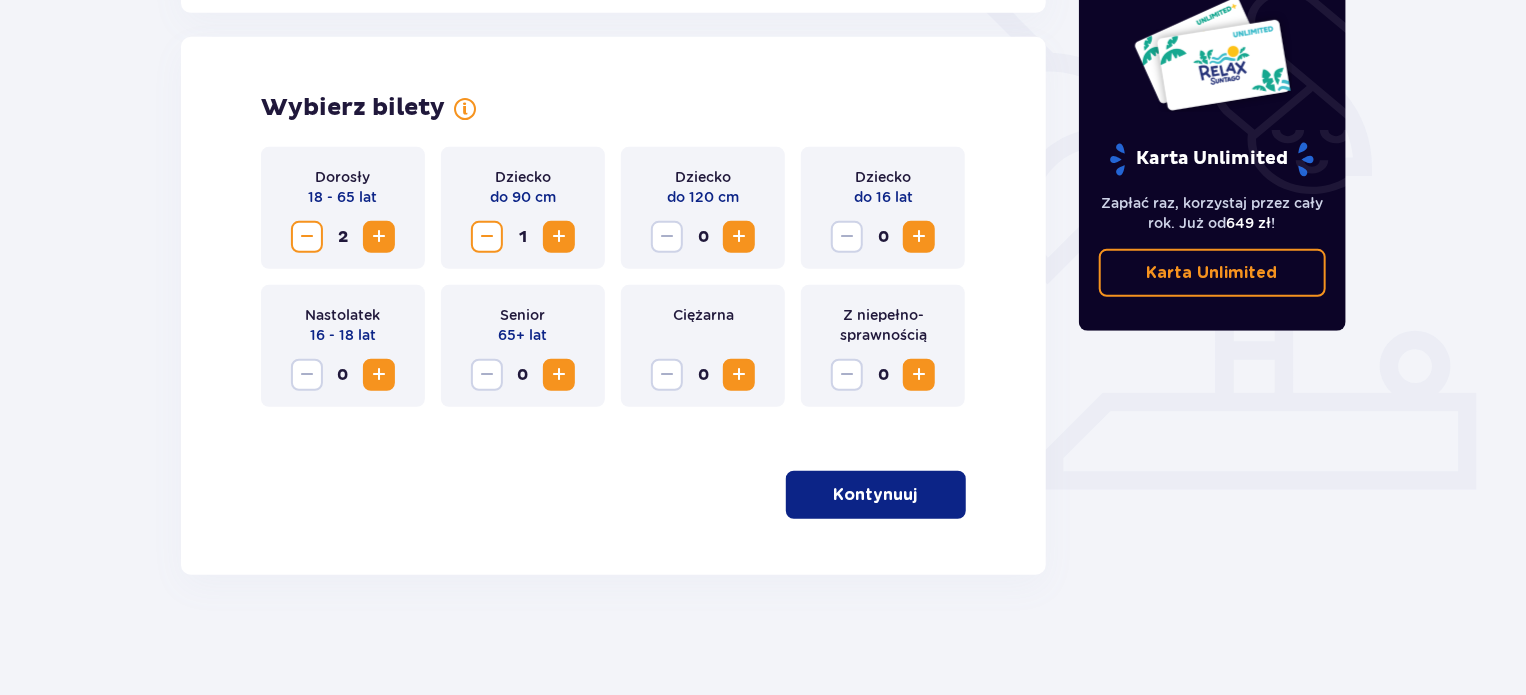 click at bounding box center (919, 237) 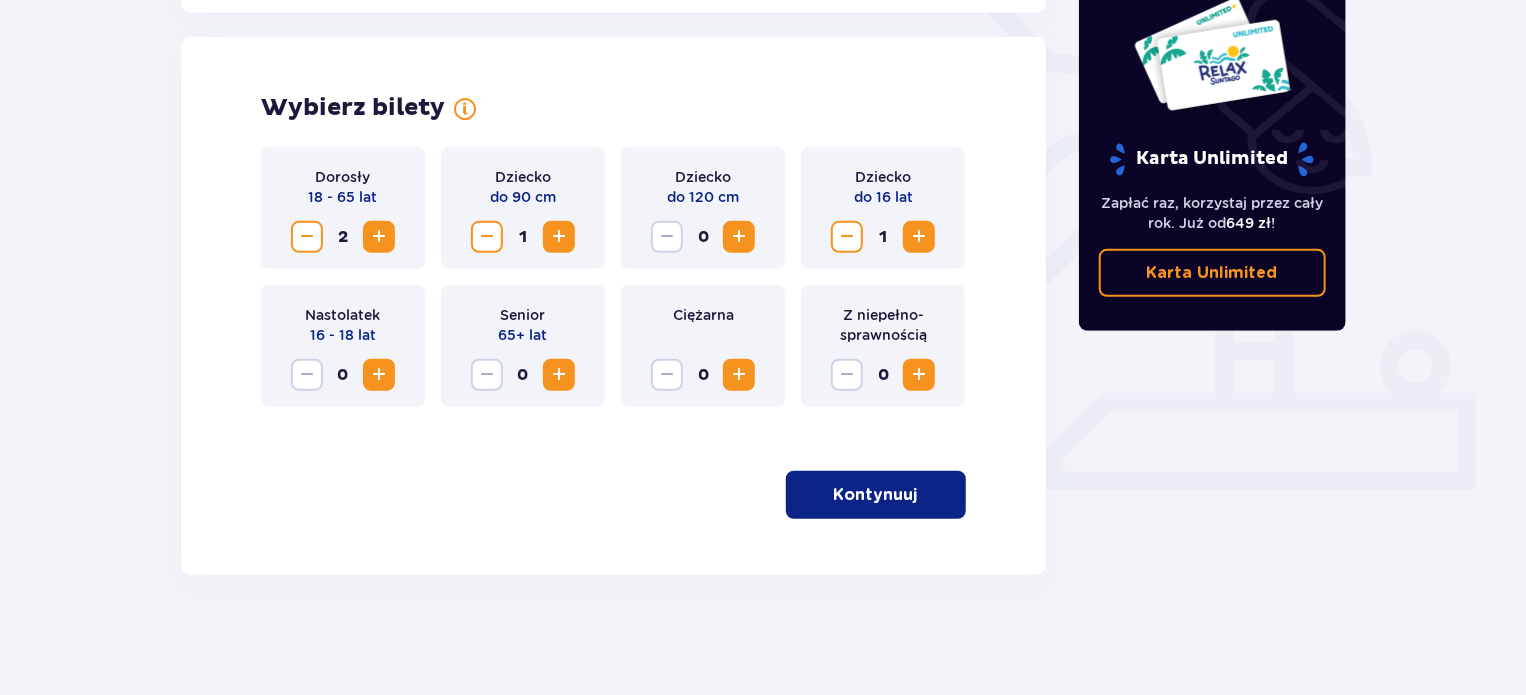 click at bounding box center (919, 237) 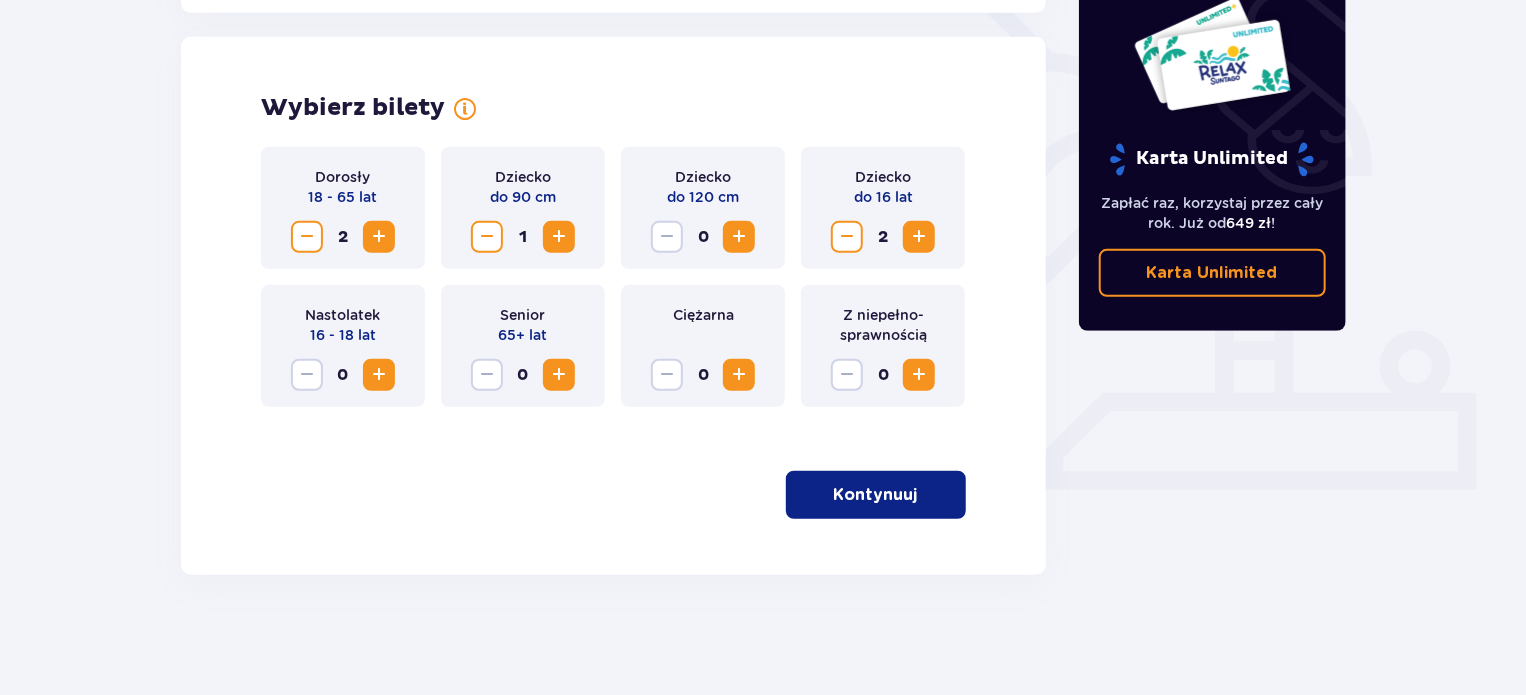 click on "Kontynuuj" at bounding box center [876, 495] 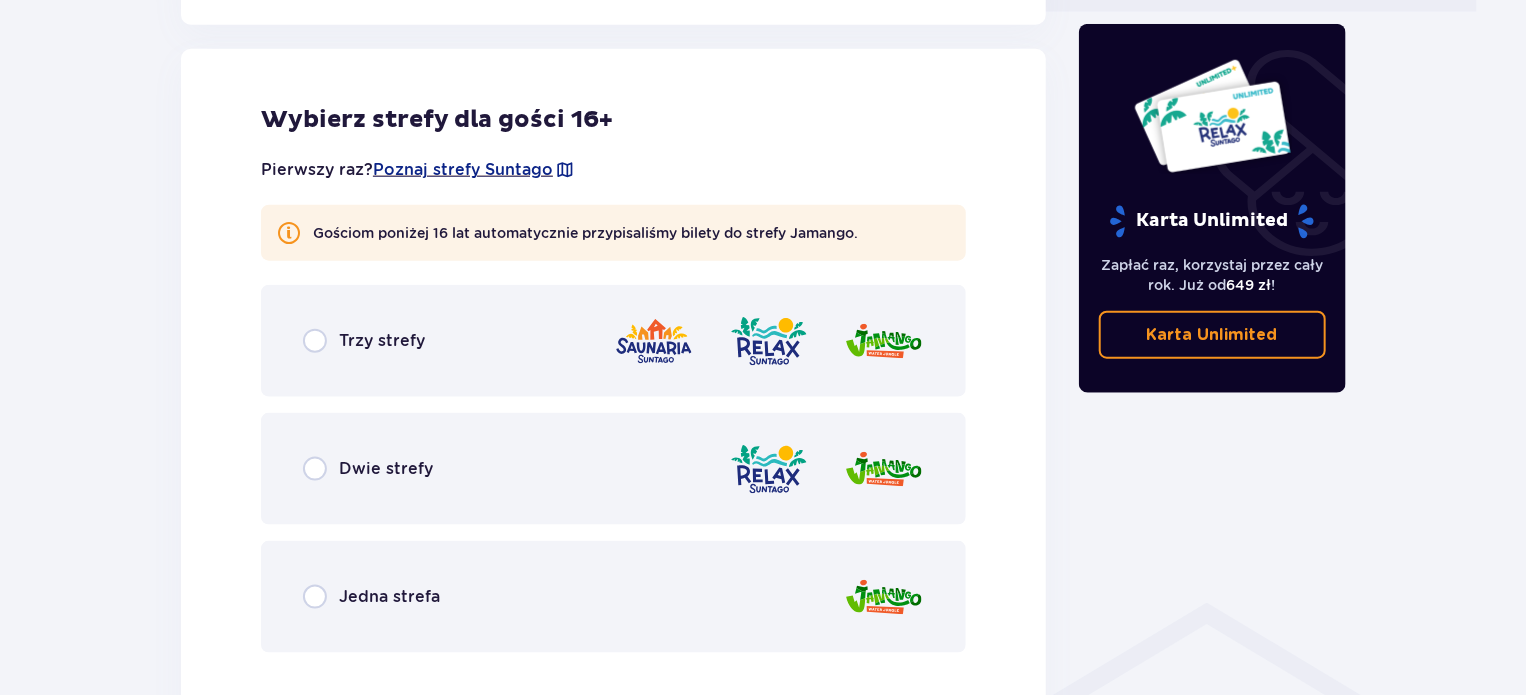 scroll, scrollTop: 1311, scrollLeft: 0, axis: vertical 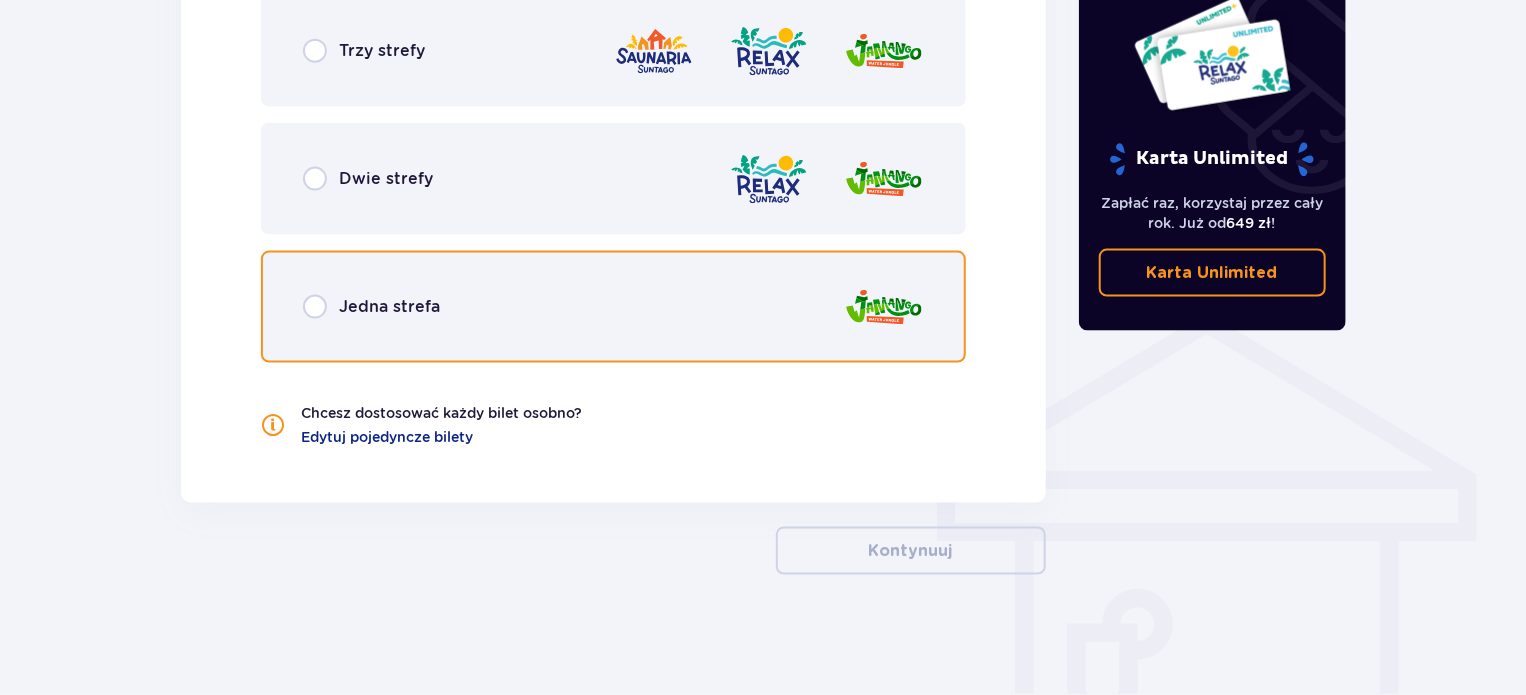 click at bounding box center [315, 307] 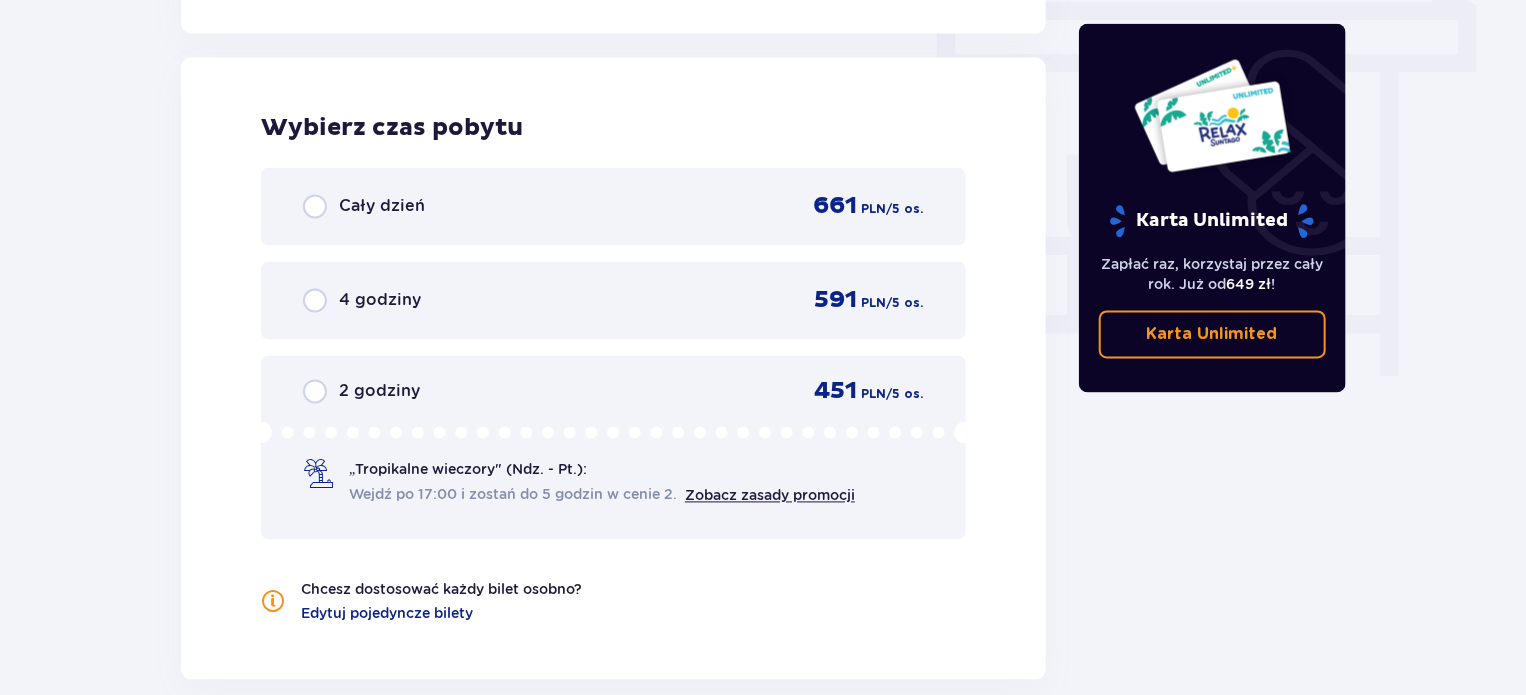 scroll, scrollTop: 1789, scrollLeft: 0, axis: vertical 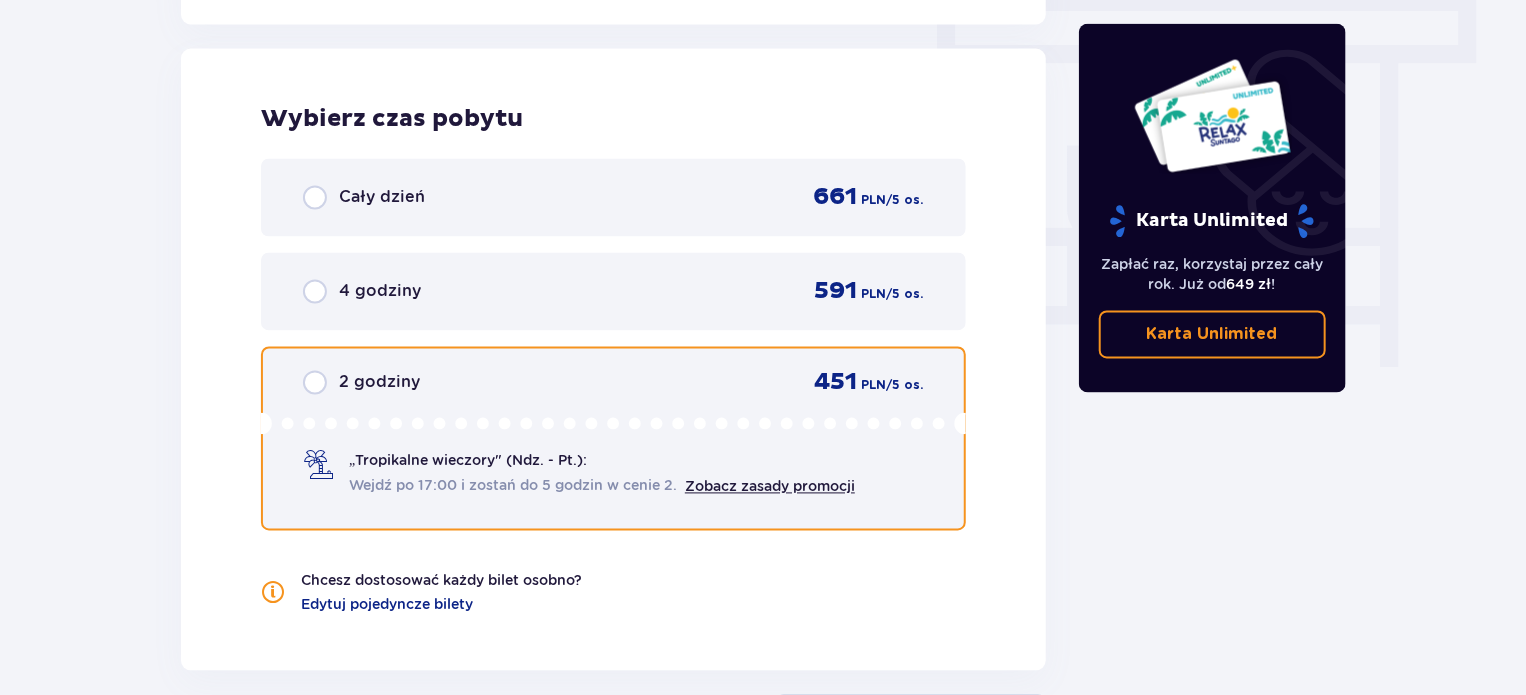 click at bounding box center (315, 383) 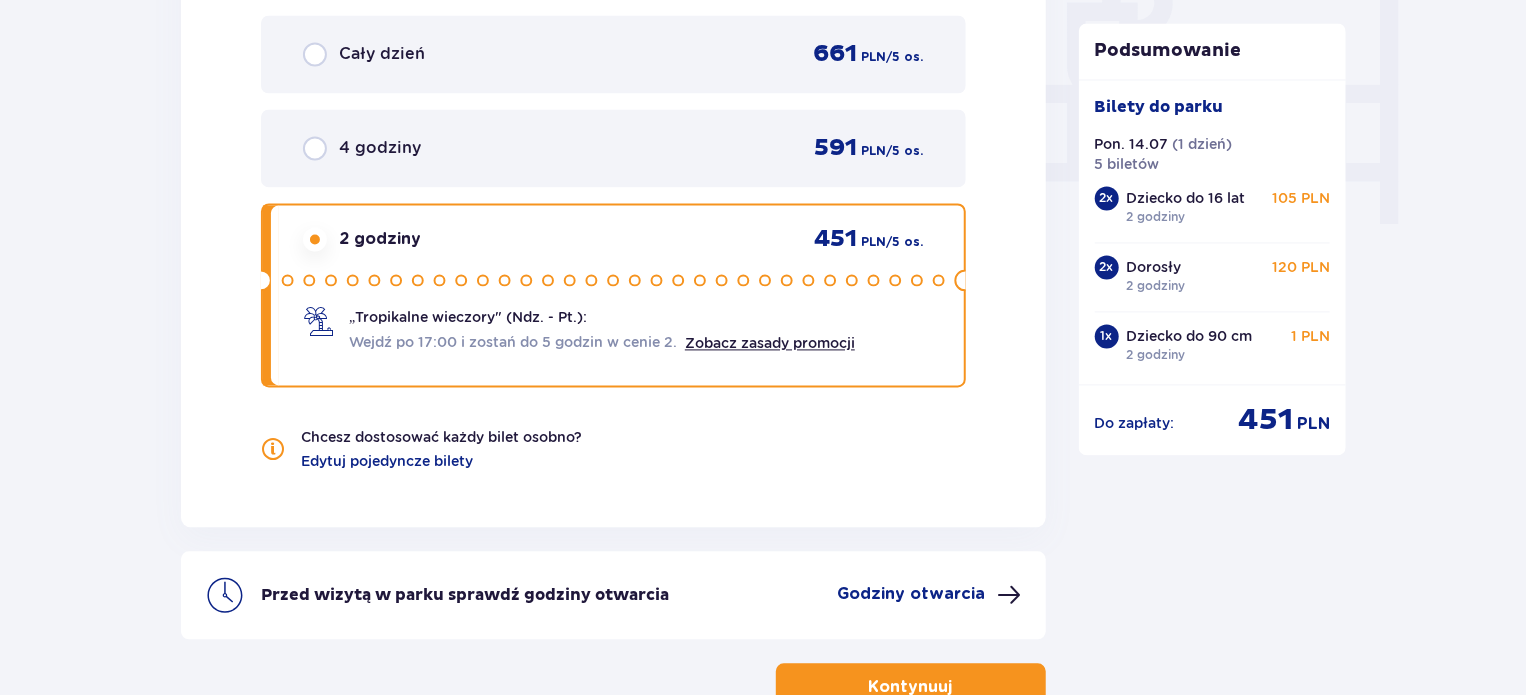 scroll, scrollTop: 2066, scrollLeft: 0, axis: vertical 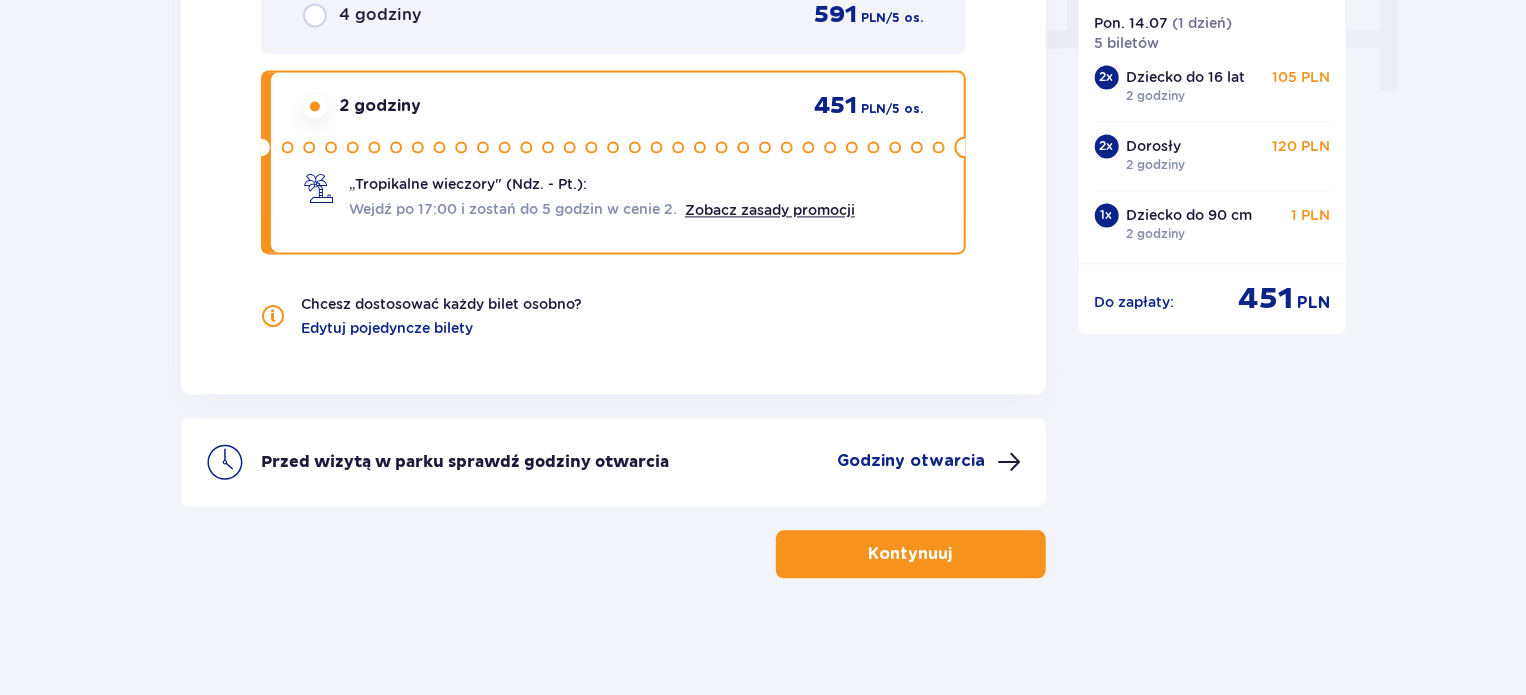 click on "Kontynuuj" at bounding box center (911, 554) 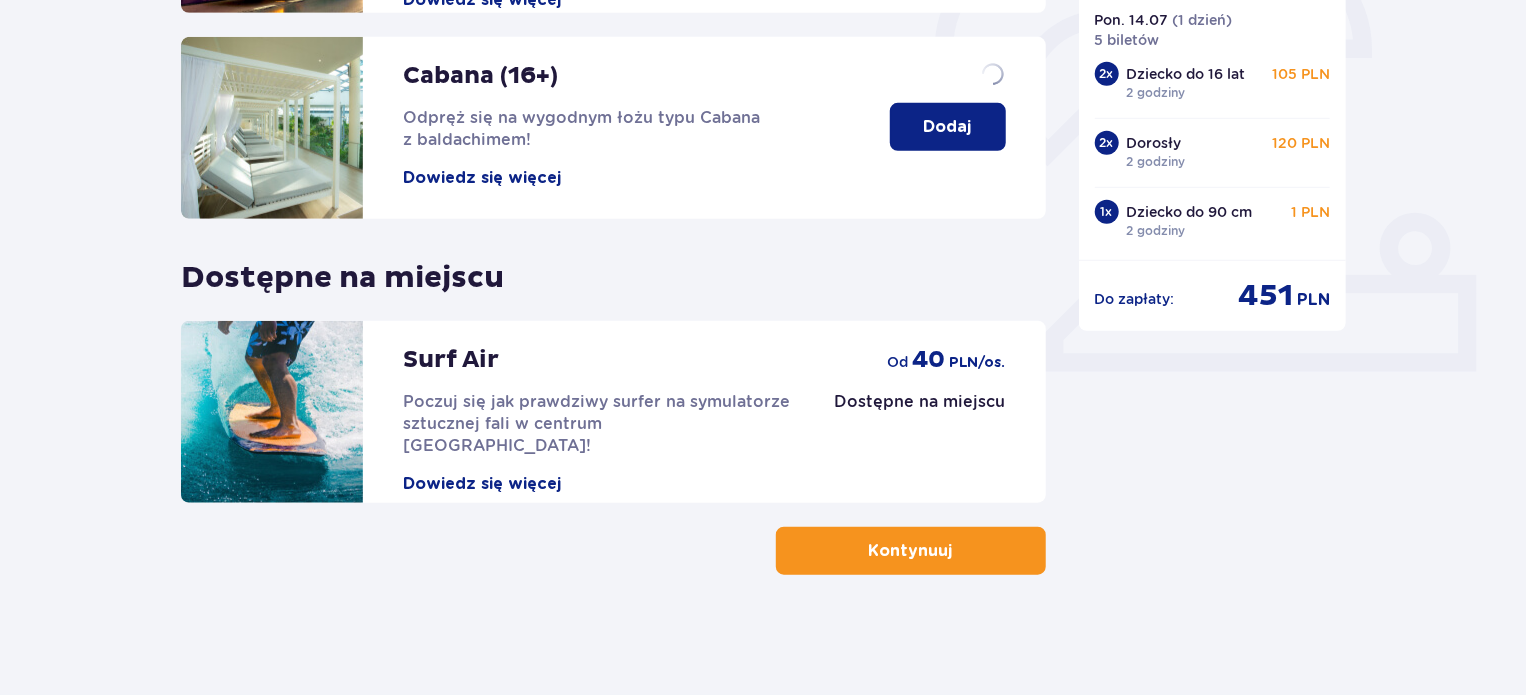 scroll, scrollTop: 0, scrollLeft: 0, axis: both 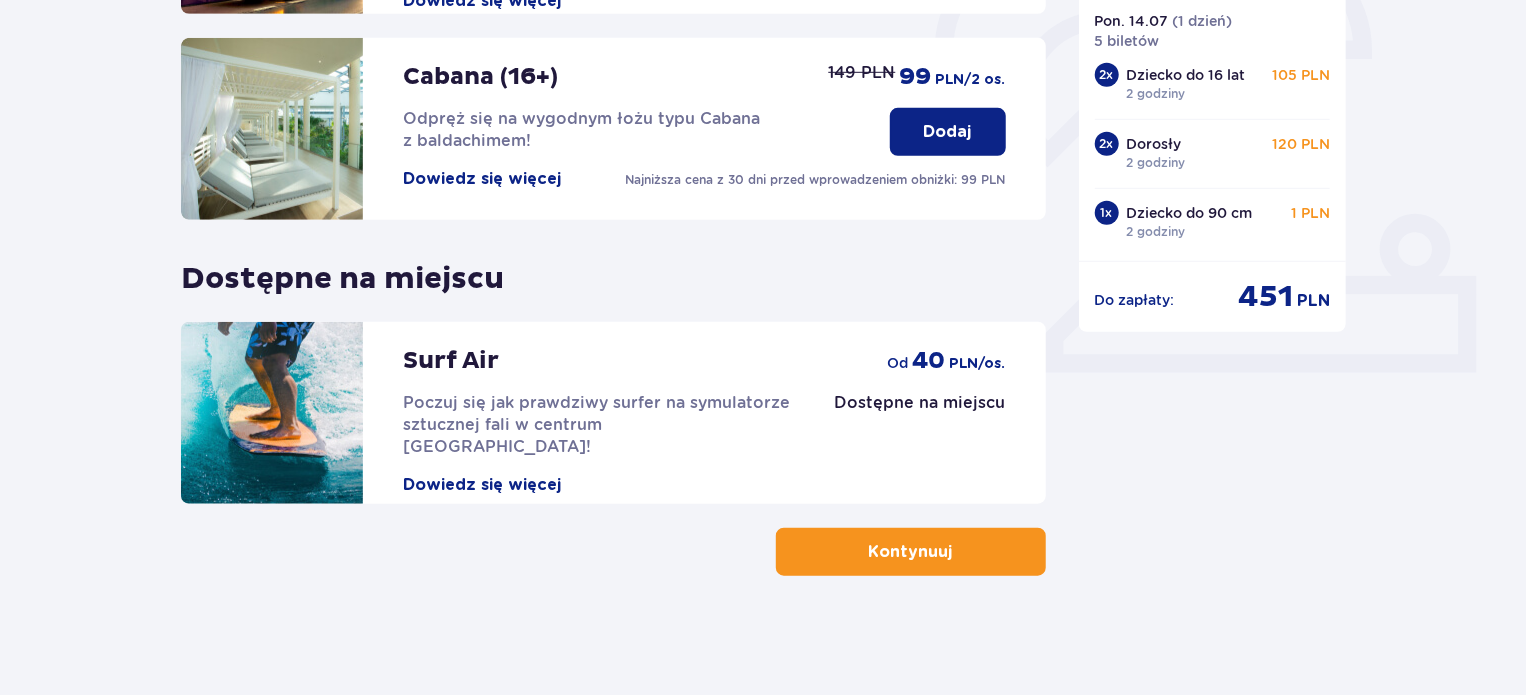 click on "Kontynuuj" at bounding box center [911, 552] 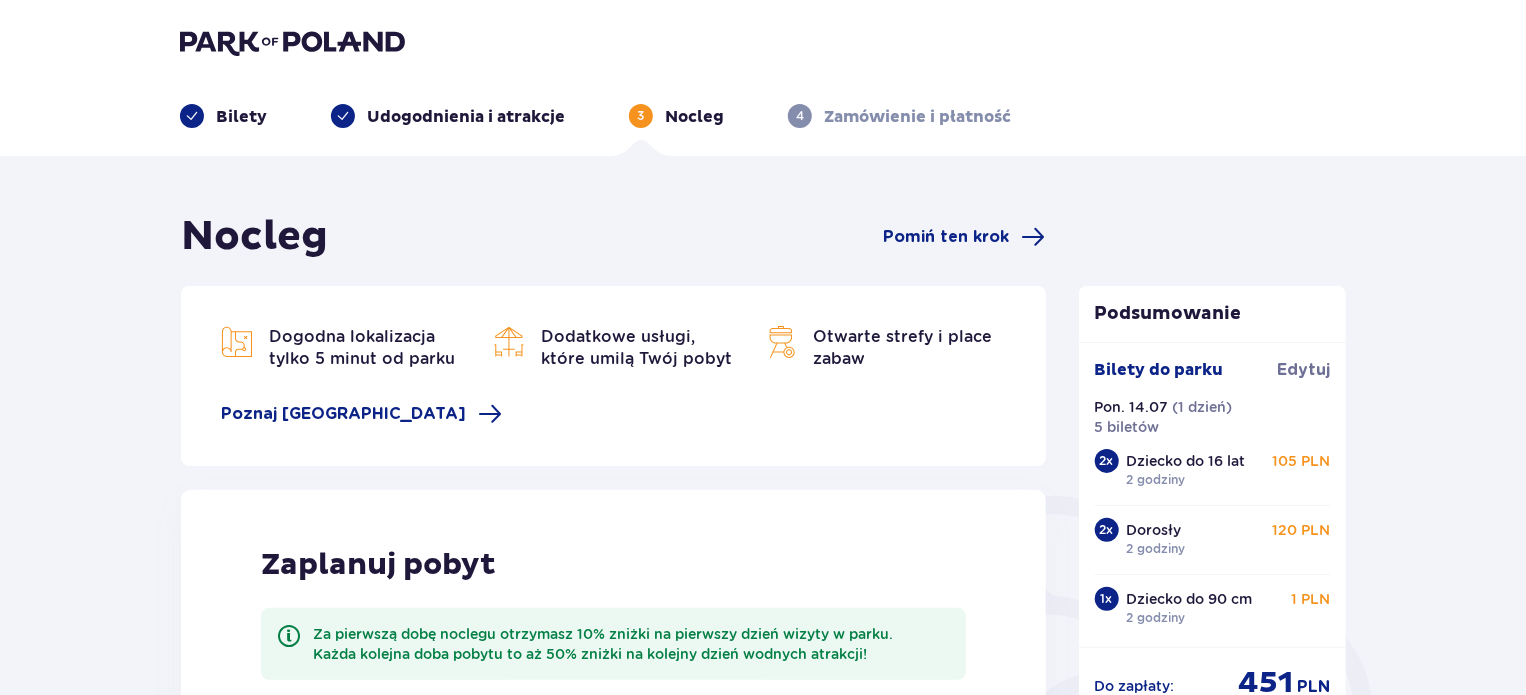 scroll, scrollTop: 0, scrollLeft: 0, axis: both 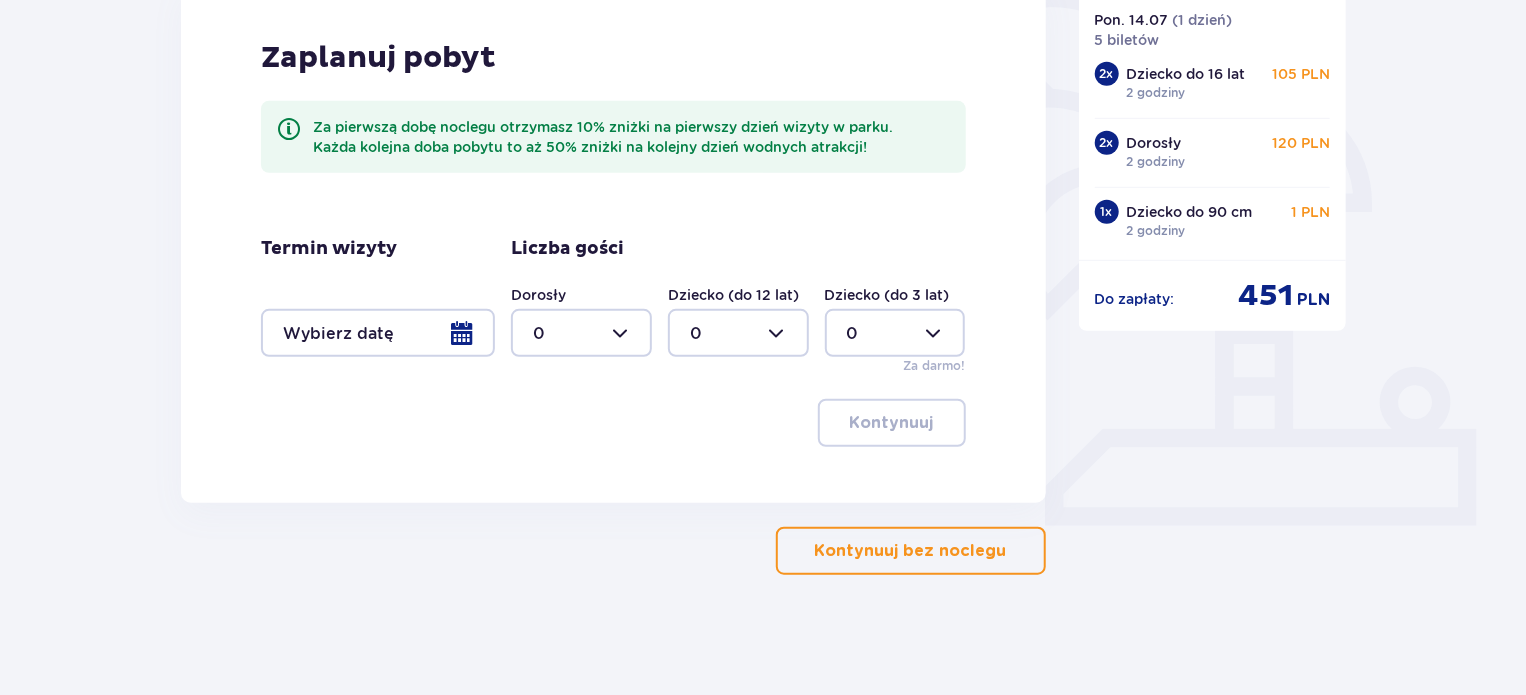 click on "Kontynuuj bez noclegu" at bounding box center (911, 551) 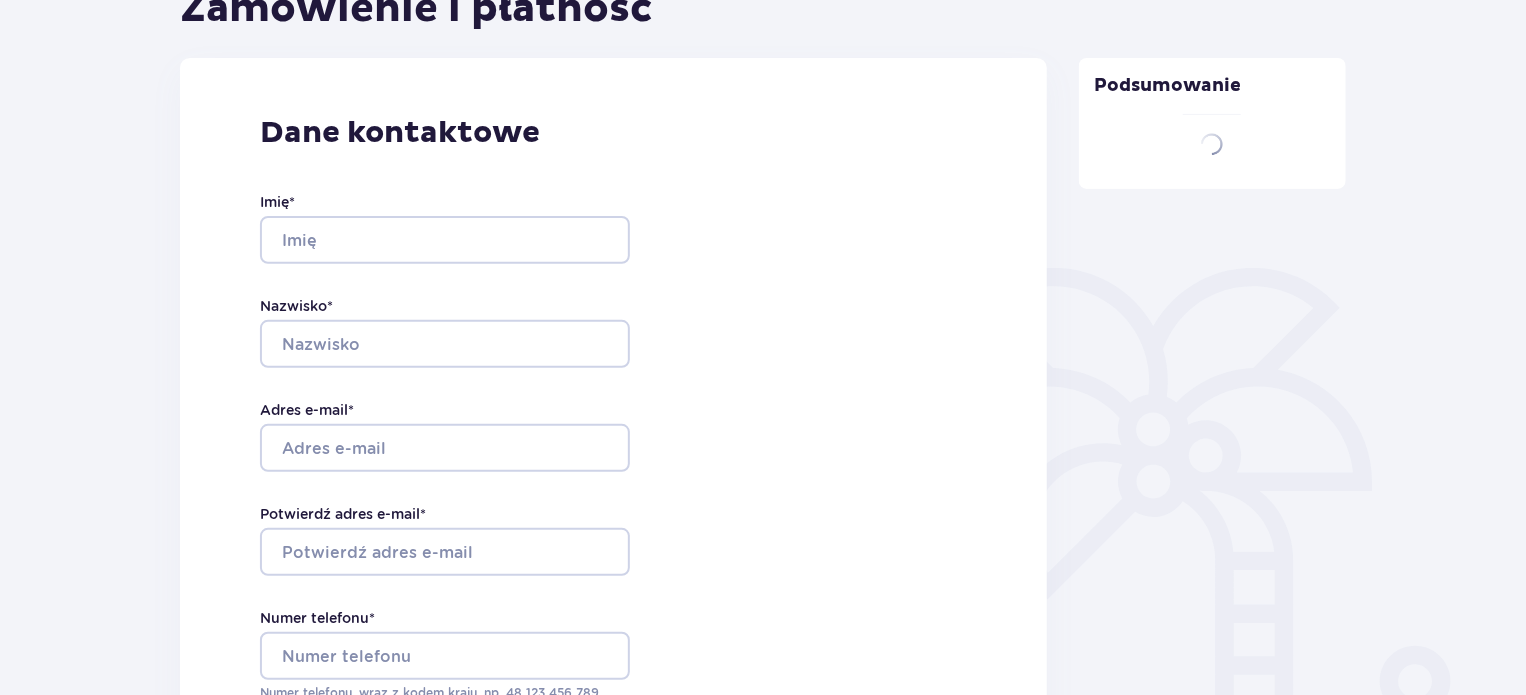 type on "Jarosław" 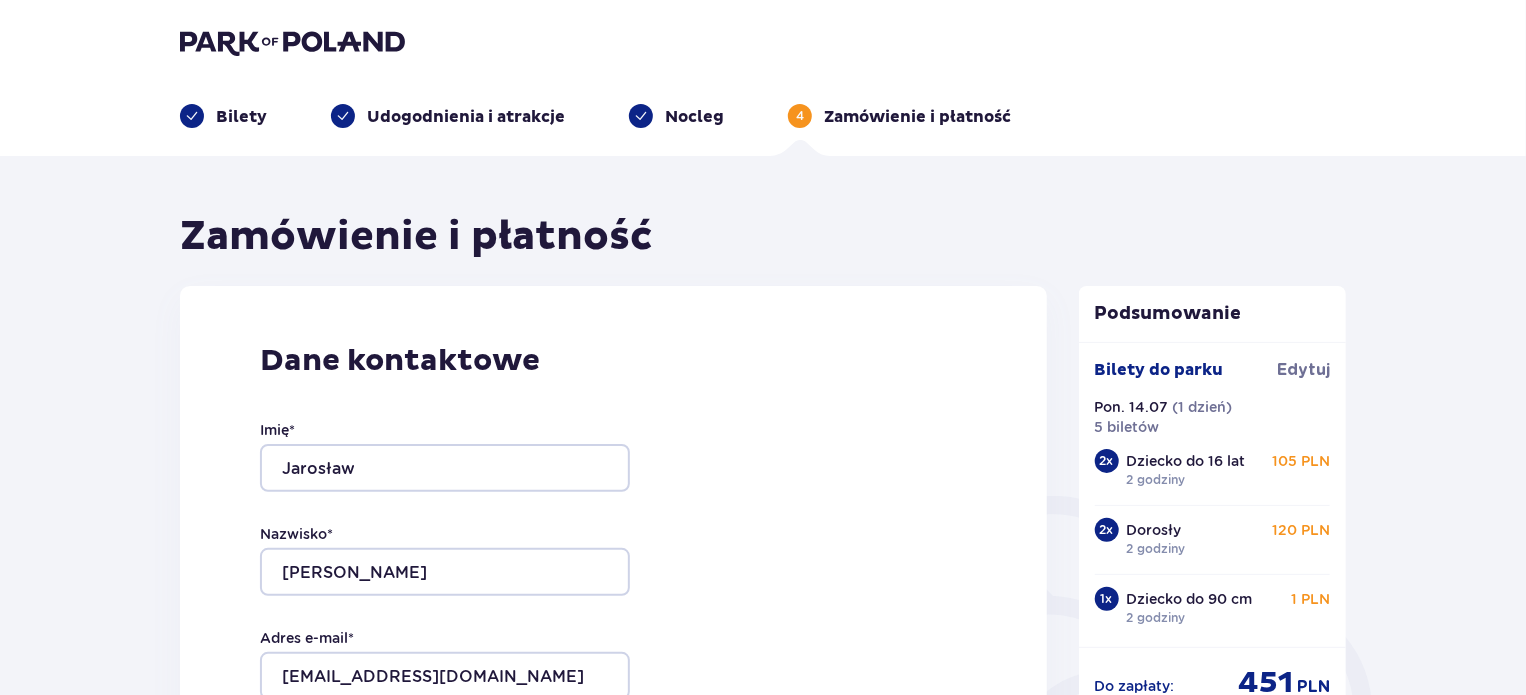 scroll, scrollTop: 0, scrollLeft: 0, axis: both 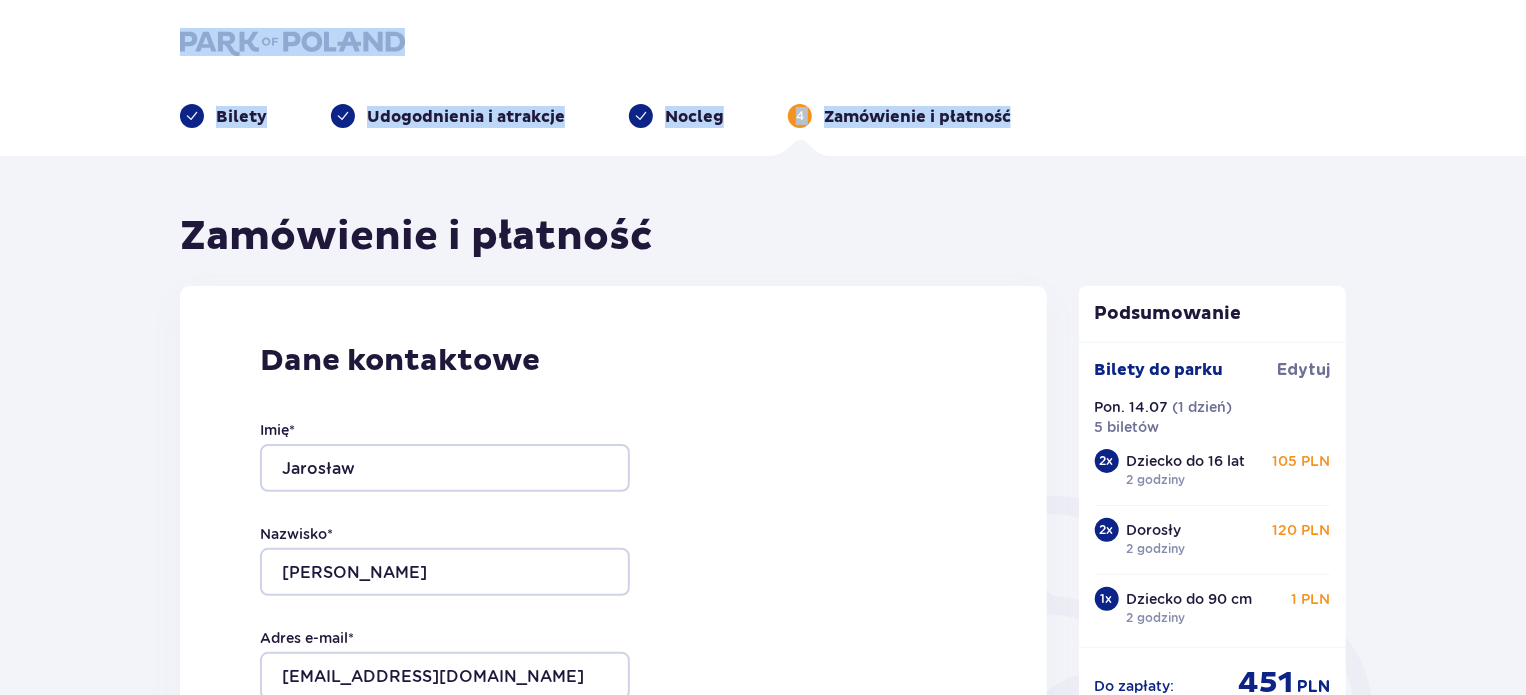 drag, startPoint x: 1524, startPoint y: 39, endPoint x: 1534, endPoint y: 80, distance: 42.201897 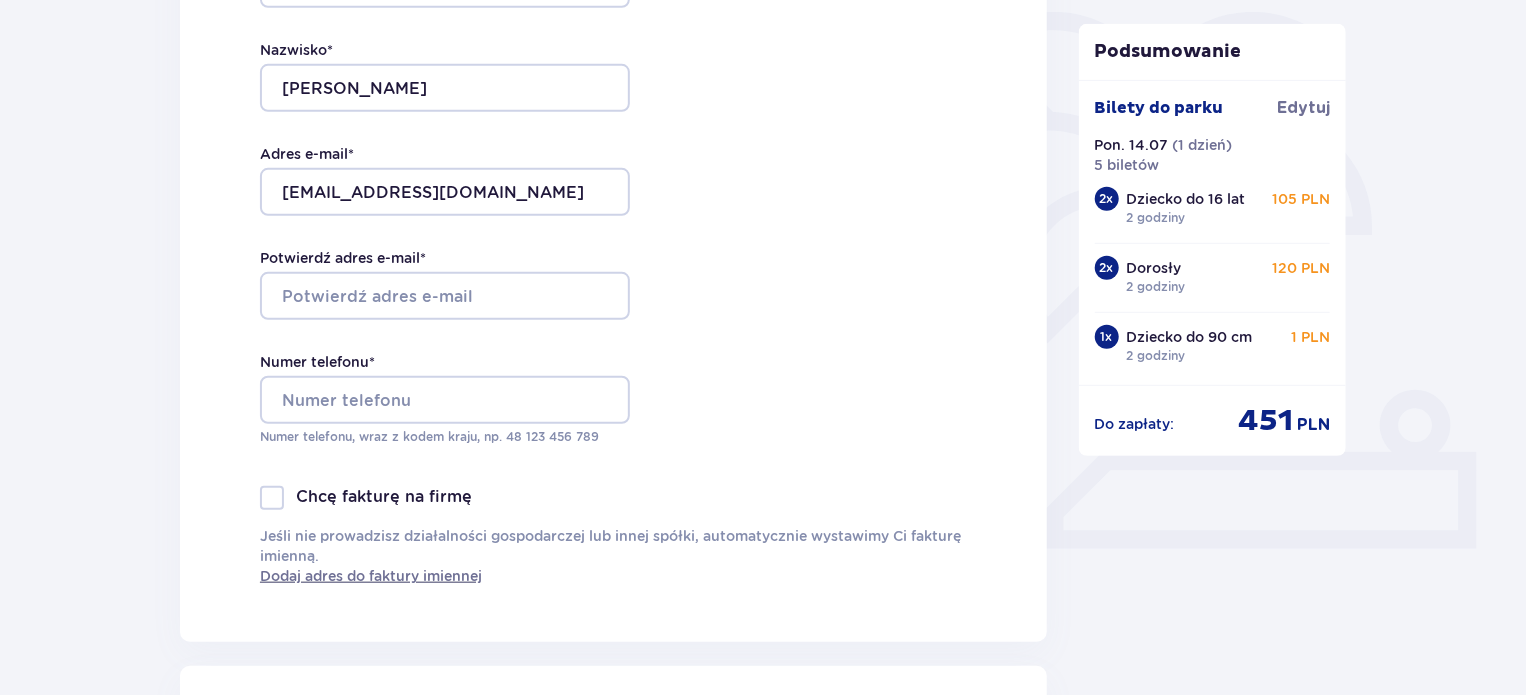 scroll, scrollTop: 501, scrollLeft: 0, axis: vertical 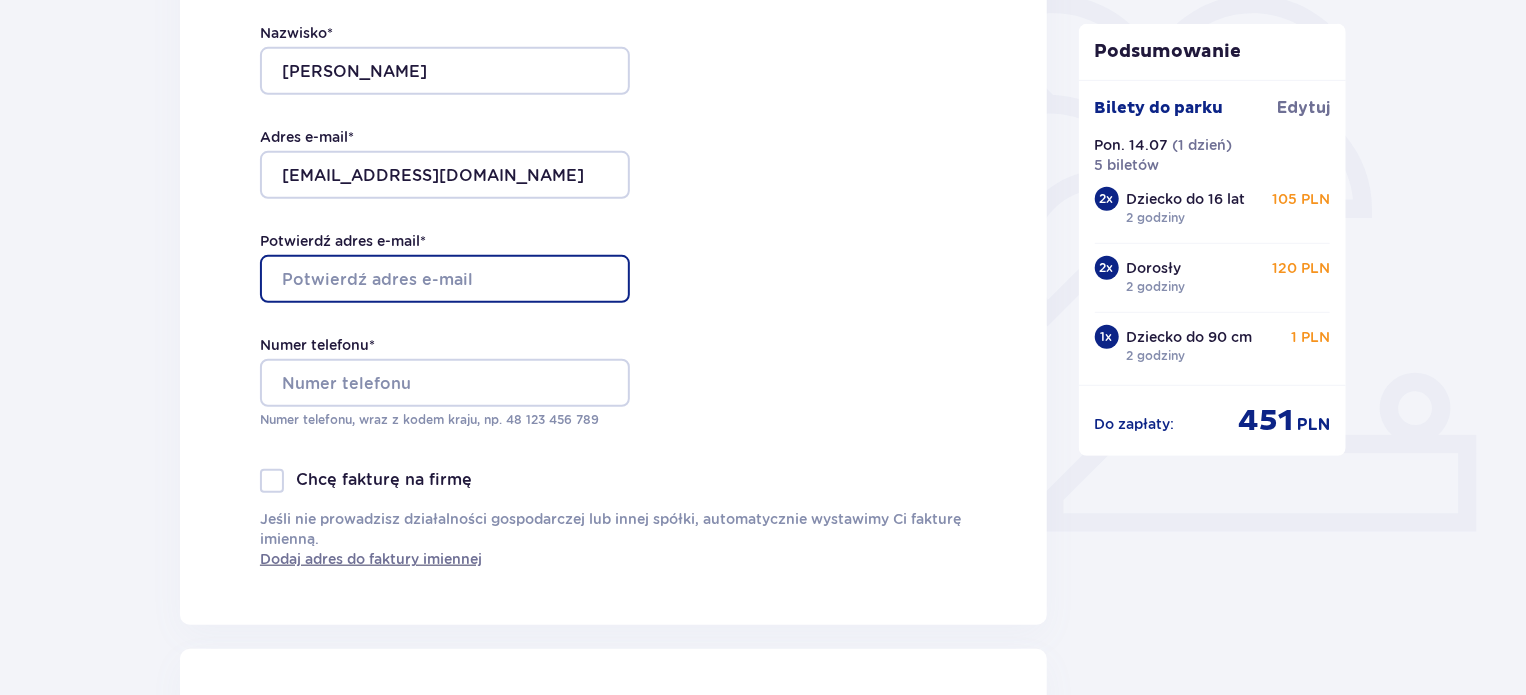 click on "Potwierdź adres e-mail *" at bounding box center [445, 279] 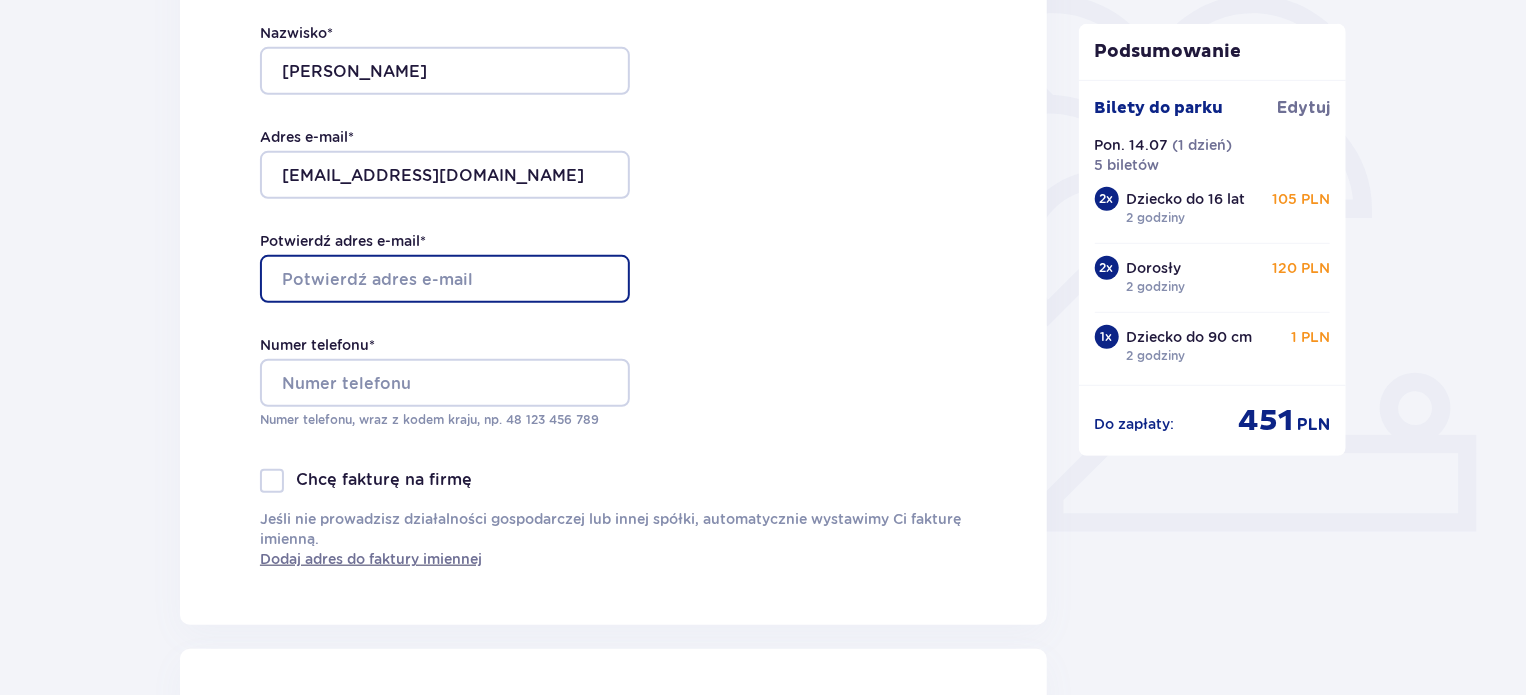 type on "[EMAIL_ADDRESS][DOMAIN_NAME]" 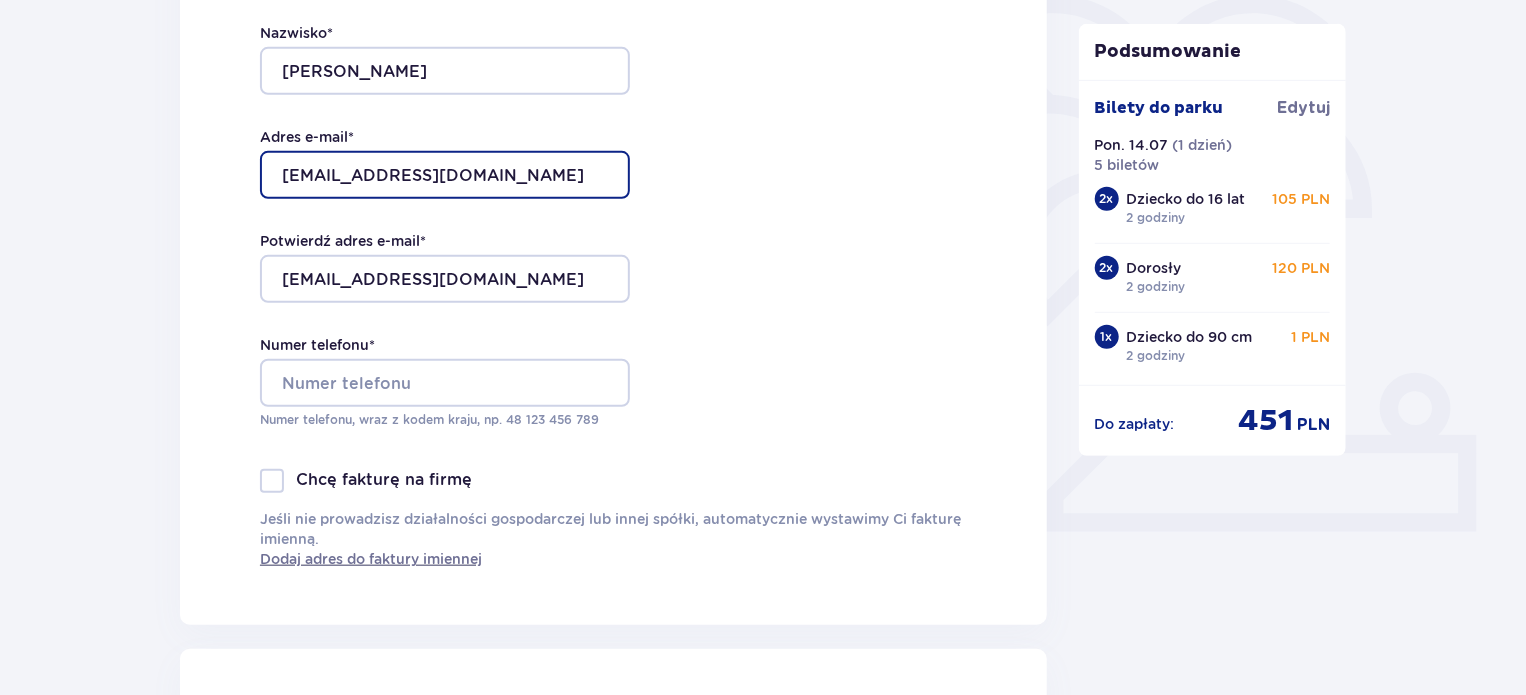 type on "[EMAIL_ADDRESS][DOMAIN_NAME]" 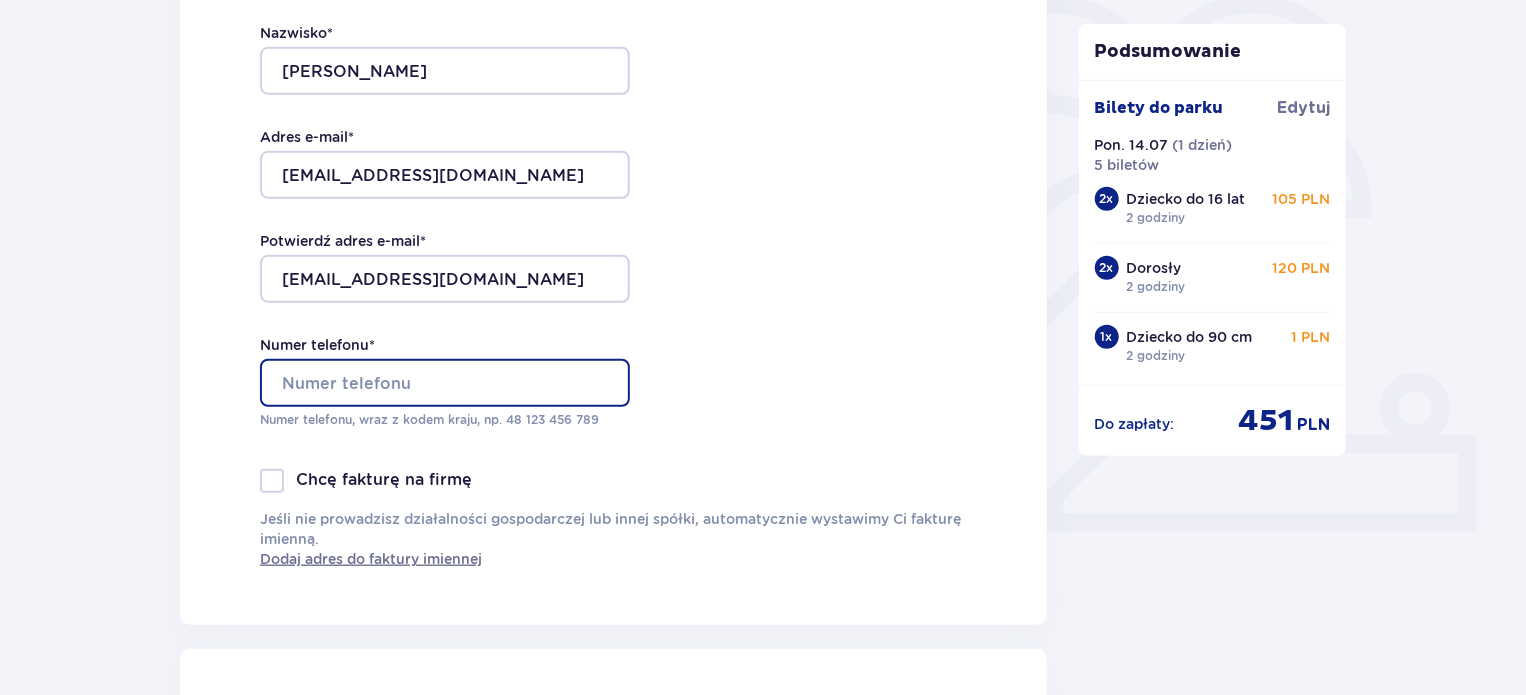 type on "[PHONE_NUMBER]" 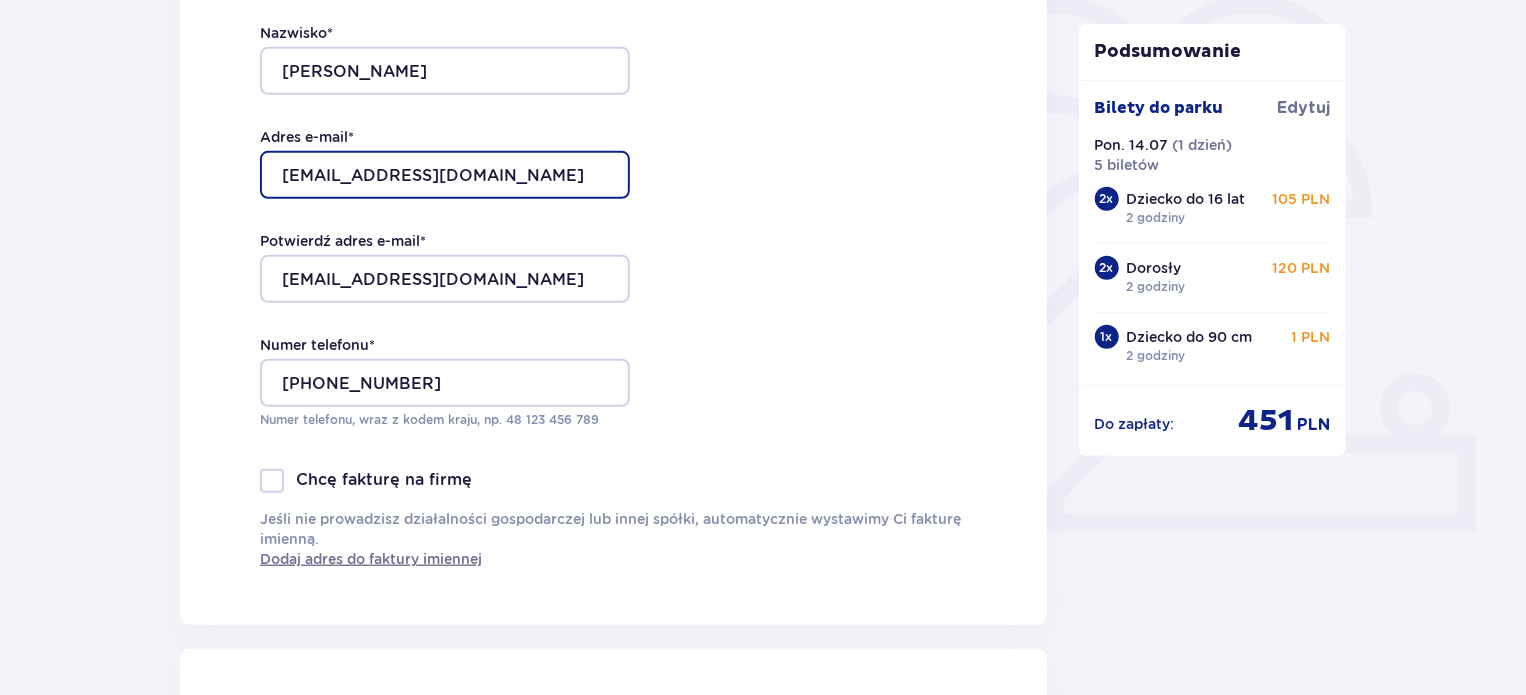 click on "[EMAIL_ADDRESS][DOMAIN_NAME]" at bounding box center [445, 175] 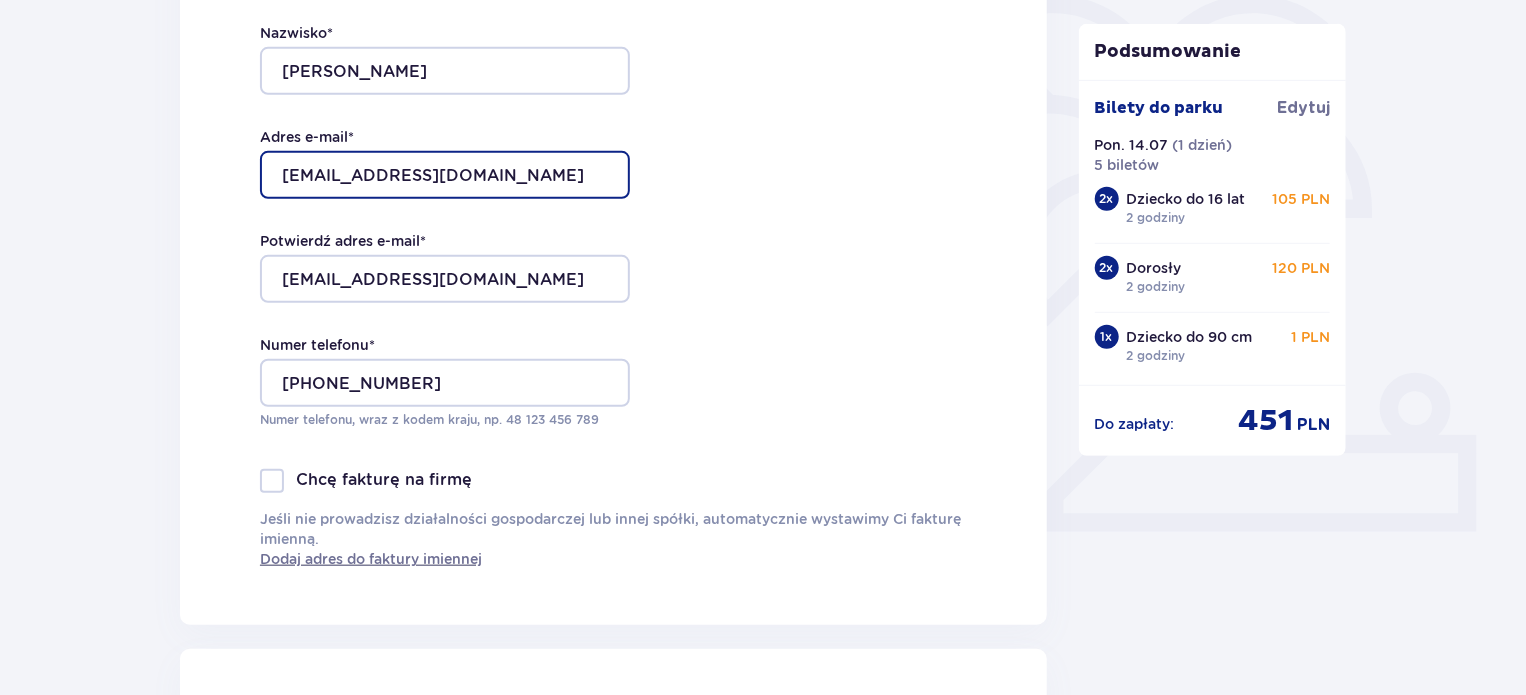 type on "[EMAIL_ADDRESS][DOMAIN_NAME]" 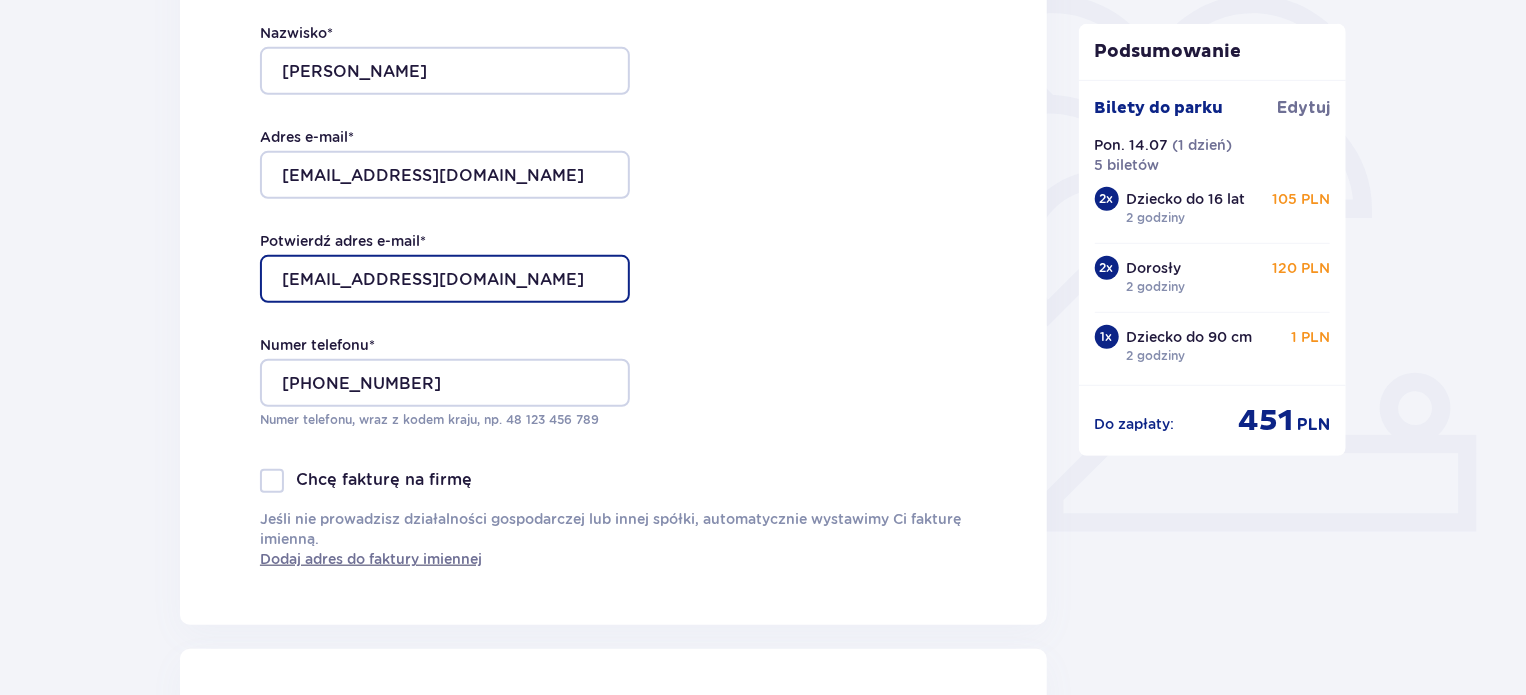 click on "[EMAIL_ADDRESS][DOMAIN_NAME]" at bounding box center [445, 279] 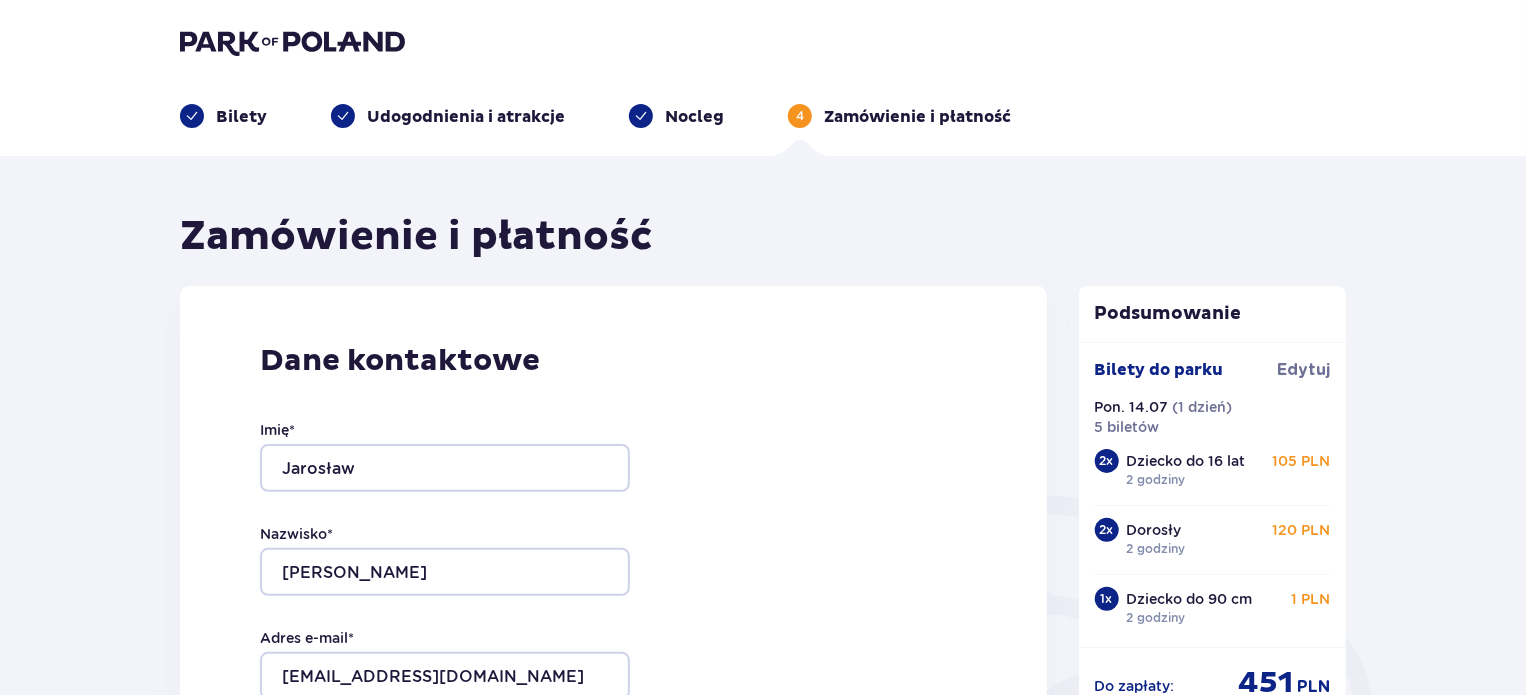 scroll, scrollTop: 1216, scrollLeft: 0, axis: vertical 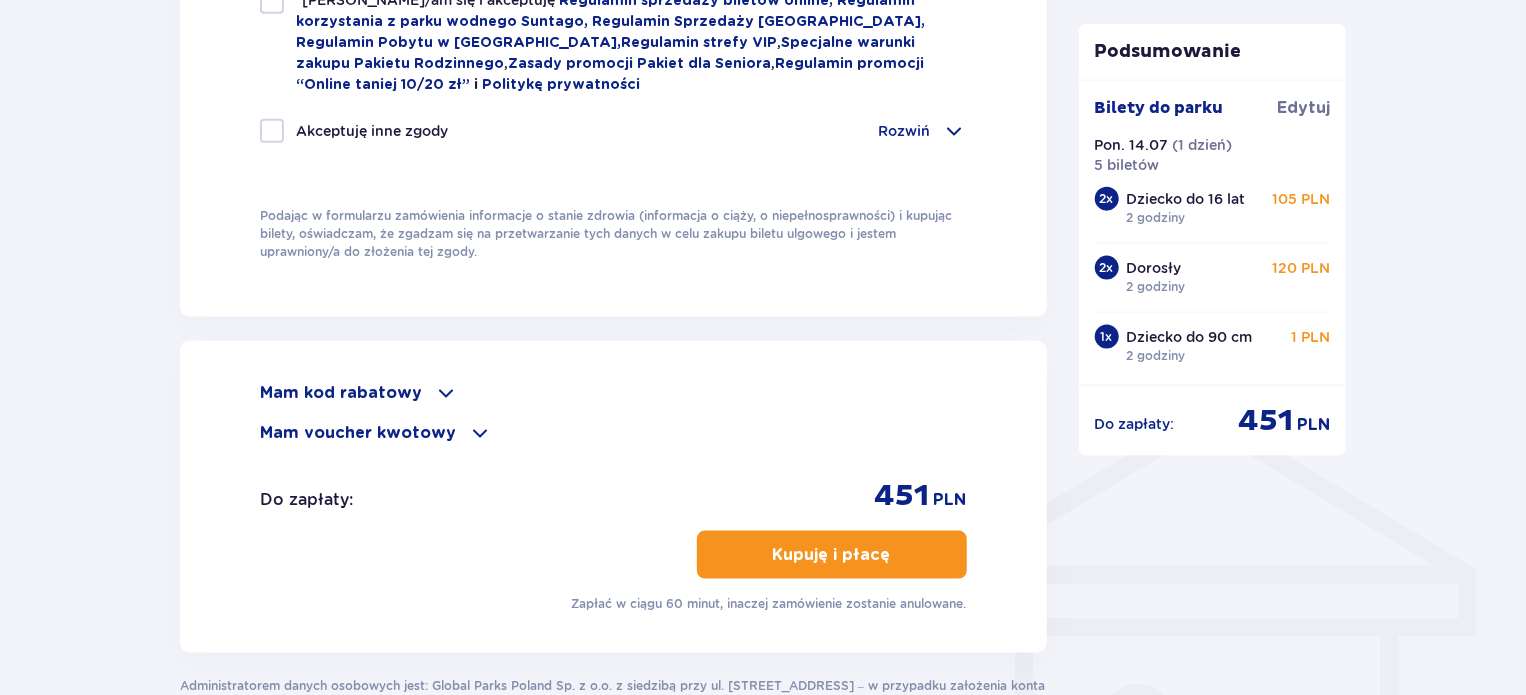 type on "[EMAIL_ADDRESS][DOMAIN_NAME]" 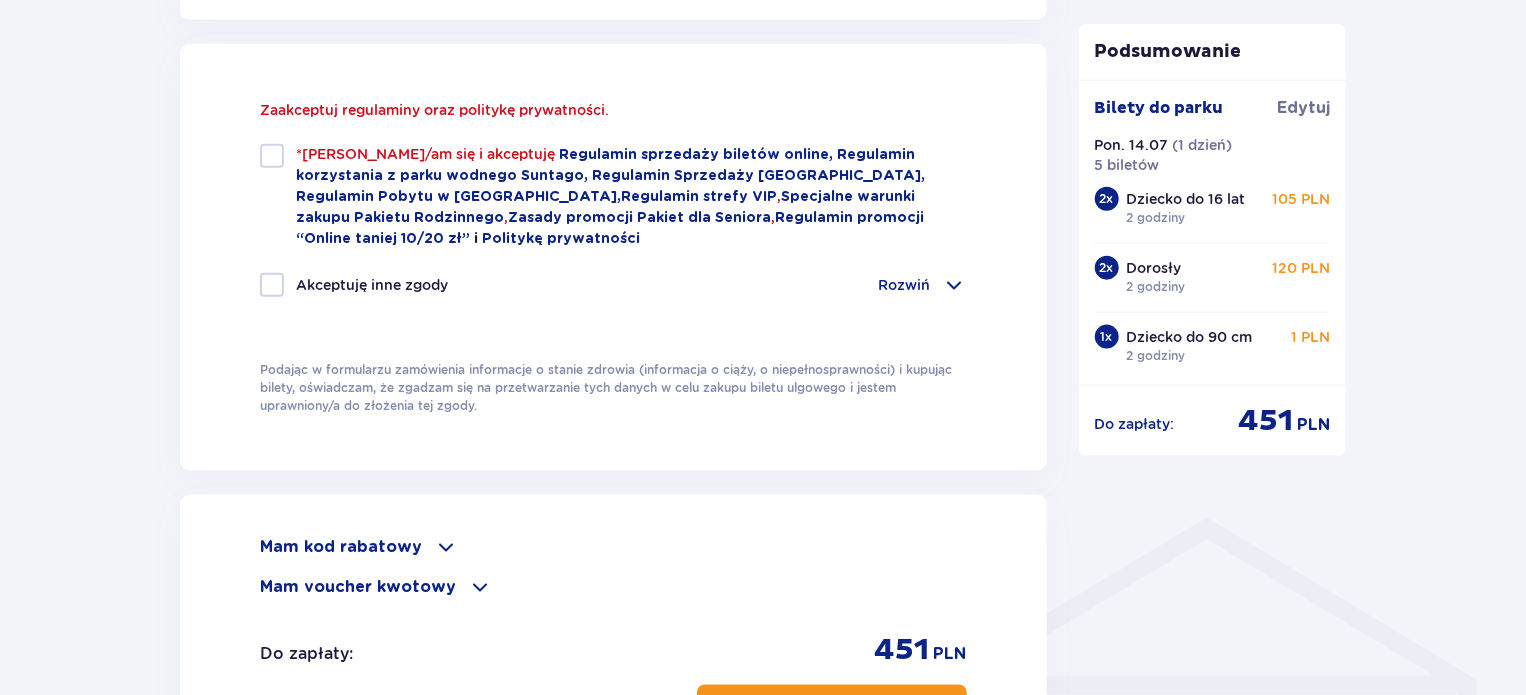 scroll, scrollTop: 1105, scrollLeft: 0, axis: vertical 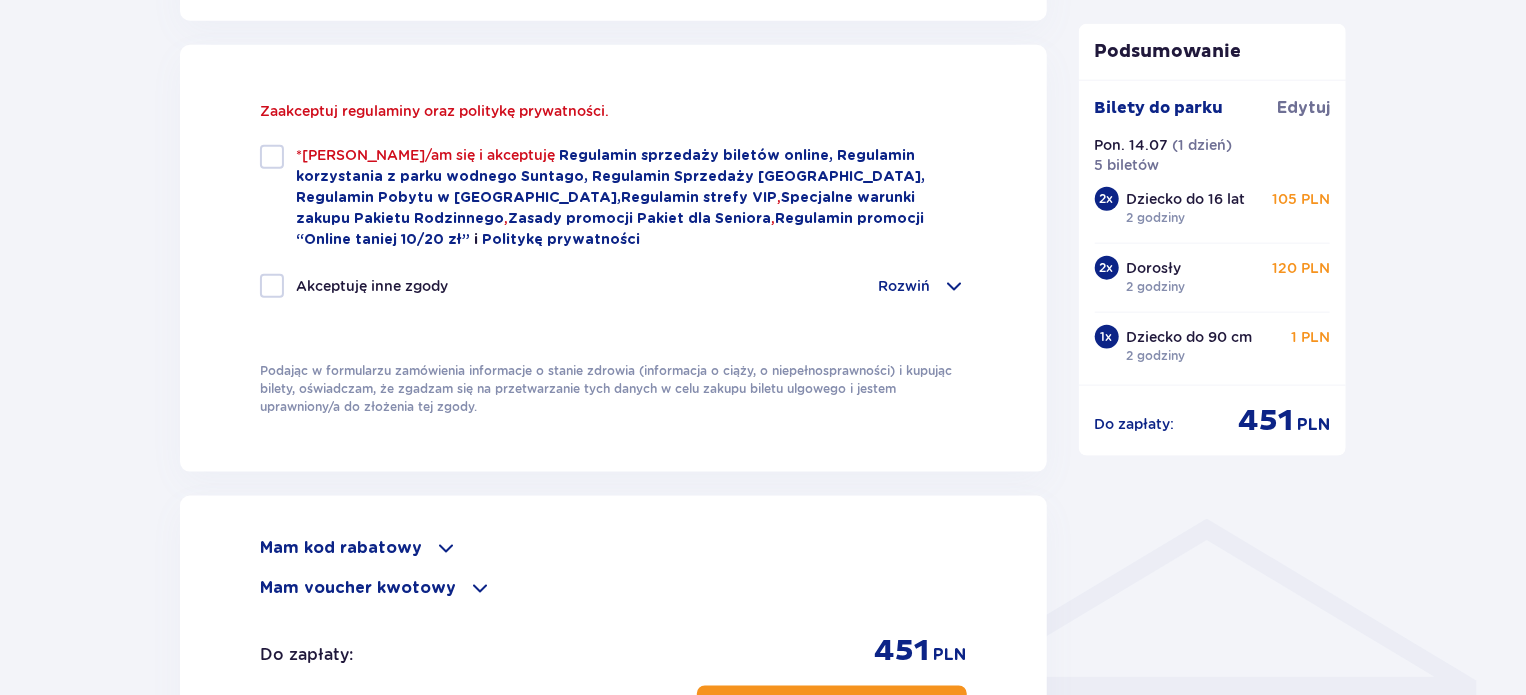 click at bounding box center [272, 157] 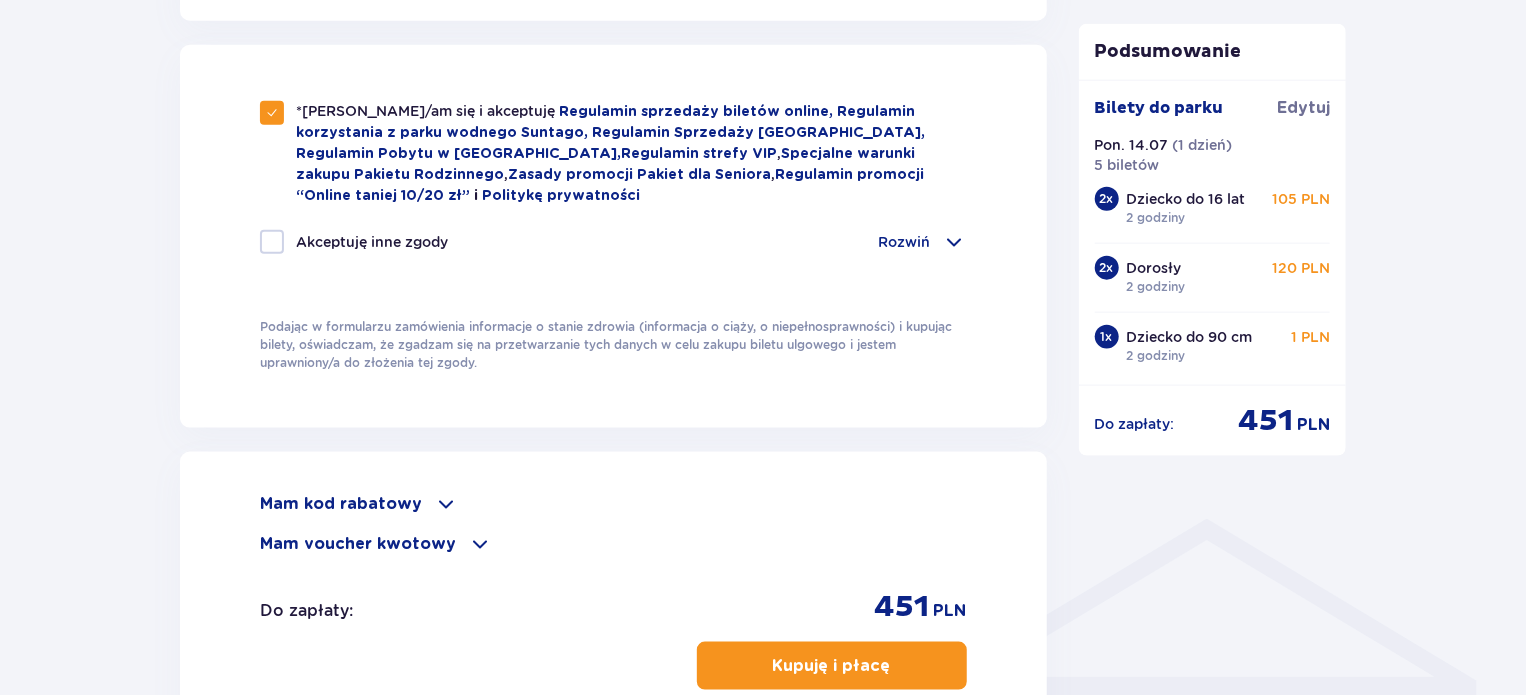 click at bounding box center [272, 242] 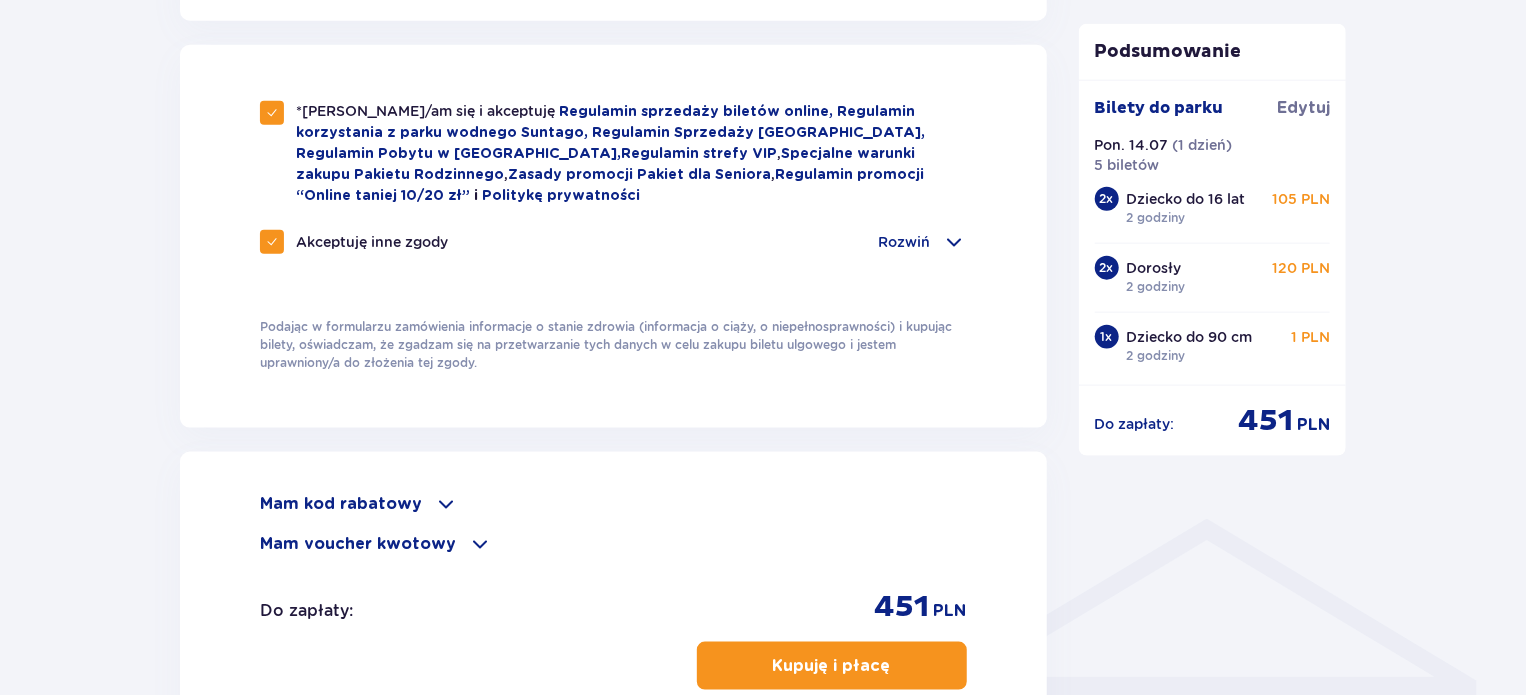 click on "Kupuję i płacę" at bounding box center [832, 666] 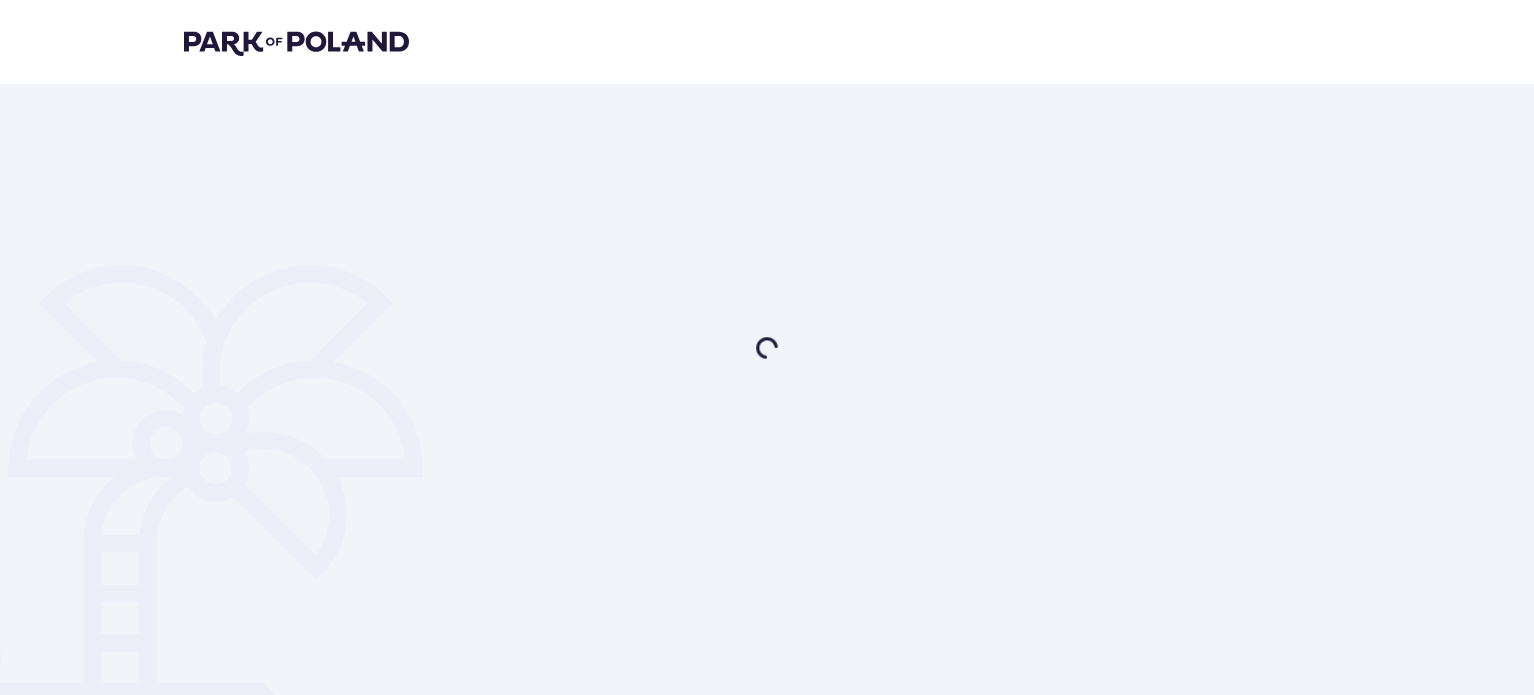 scroll, scrollTop: 0, scrollLeft: 0, axis: both 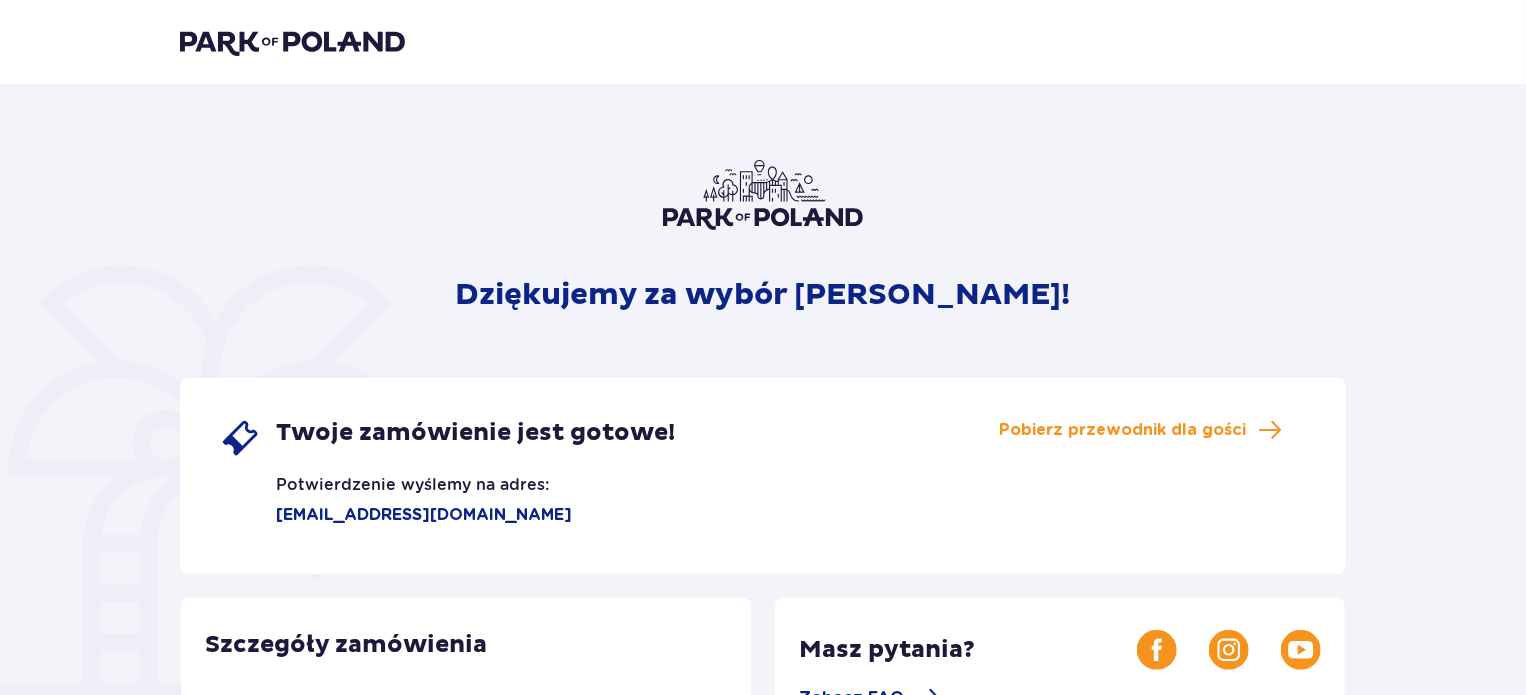 drag, startPoint x: 1523, startPoint y: 132, endPoint x: 1517, endPoint y: 176, distance: 44.407207 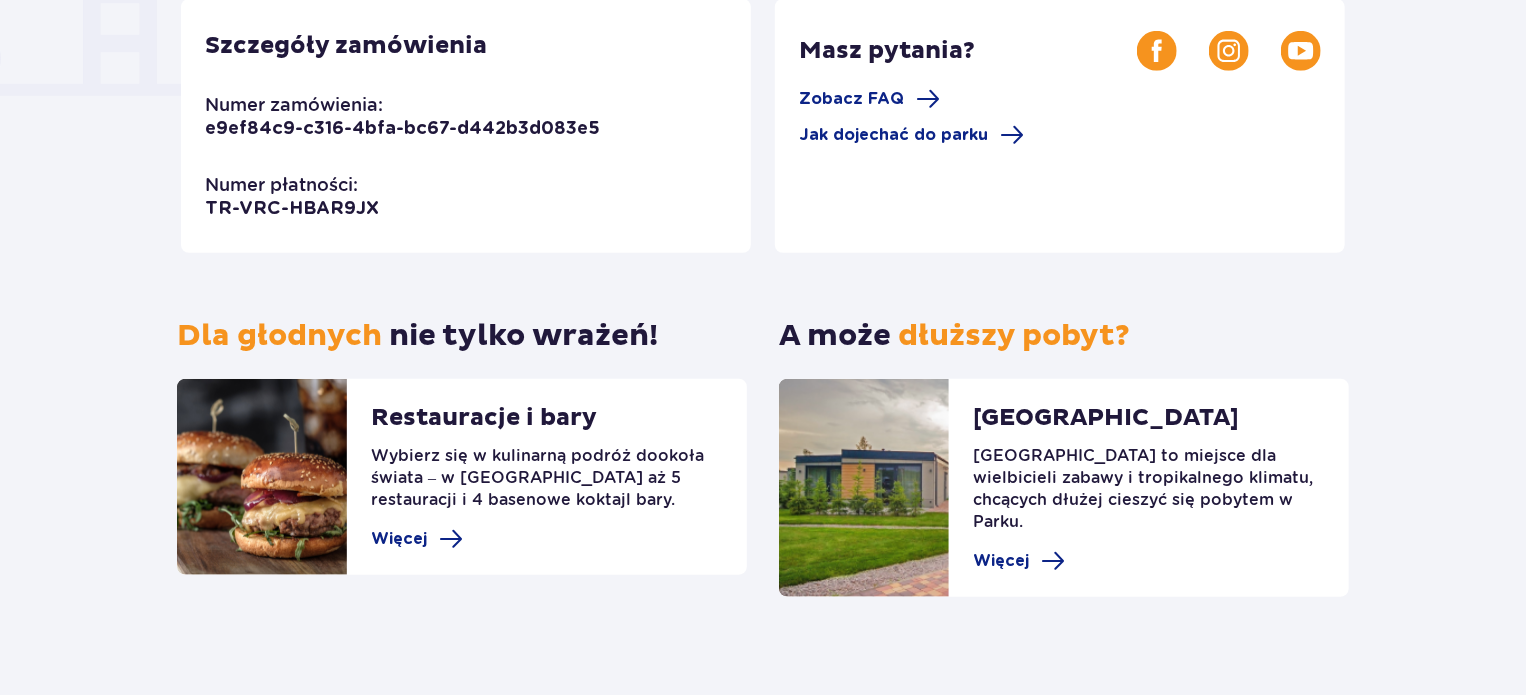 scroll, scrollTop: 0, scrollLeft: 0, axis: both 